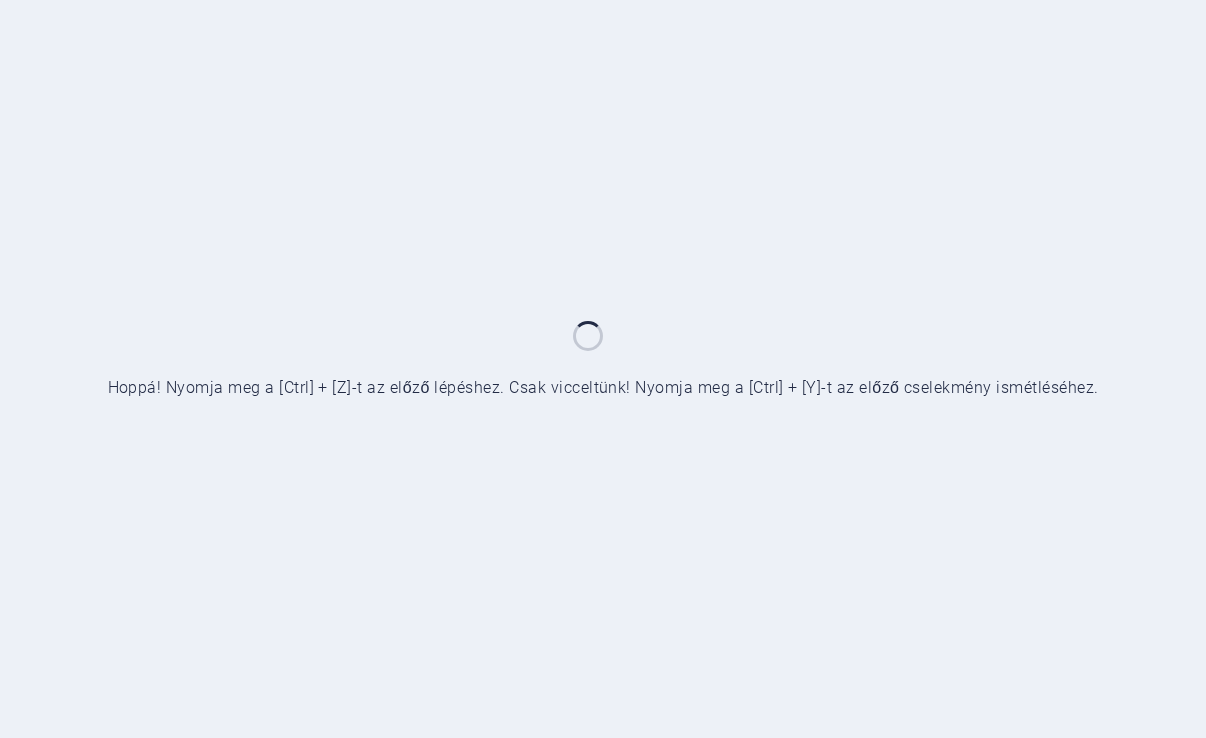 scroll, scrollTop: 0, scrollLeft: 0, axis: both 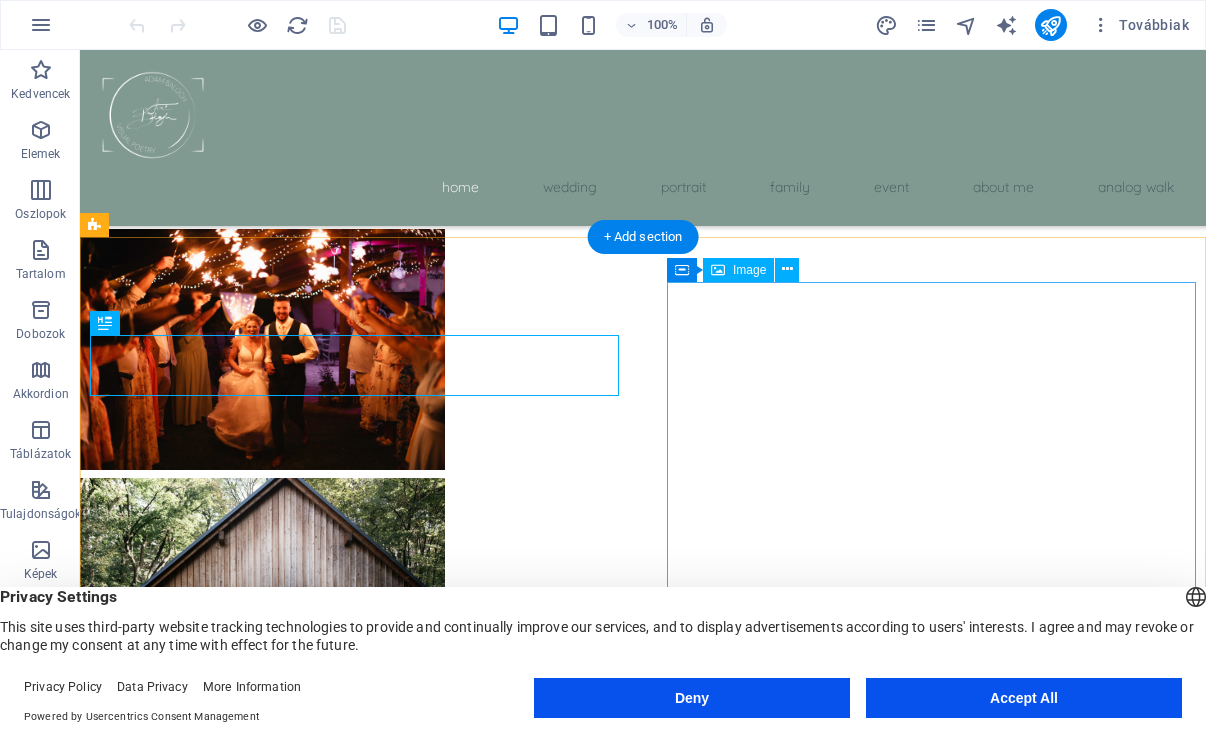 click on "Accept All" at bounding box center (1024, 698) 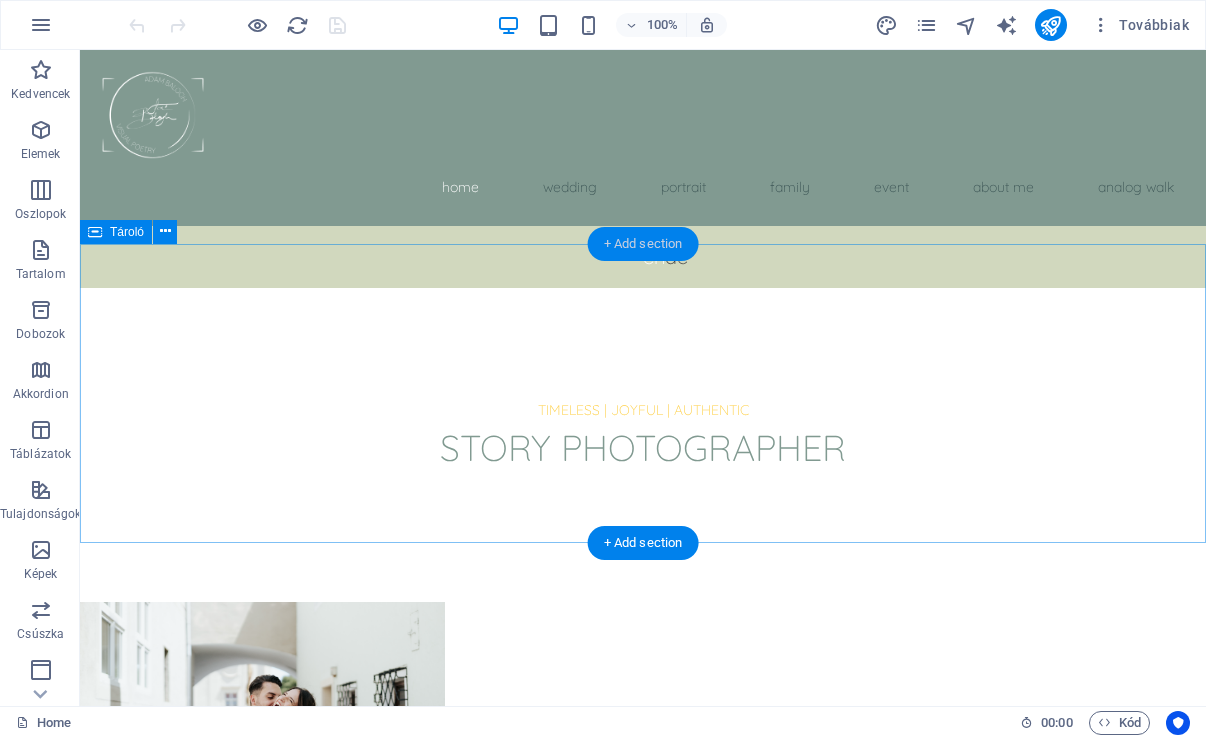 scroll, scrollTop: 0, scrollLeft: 0, axis: both 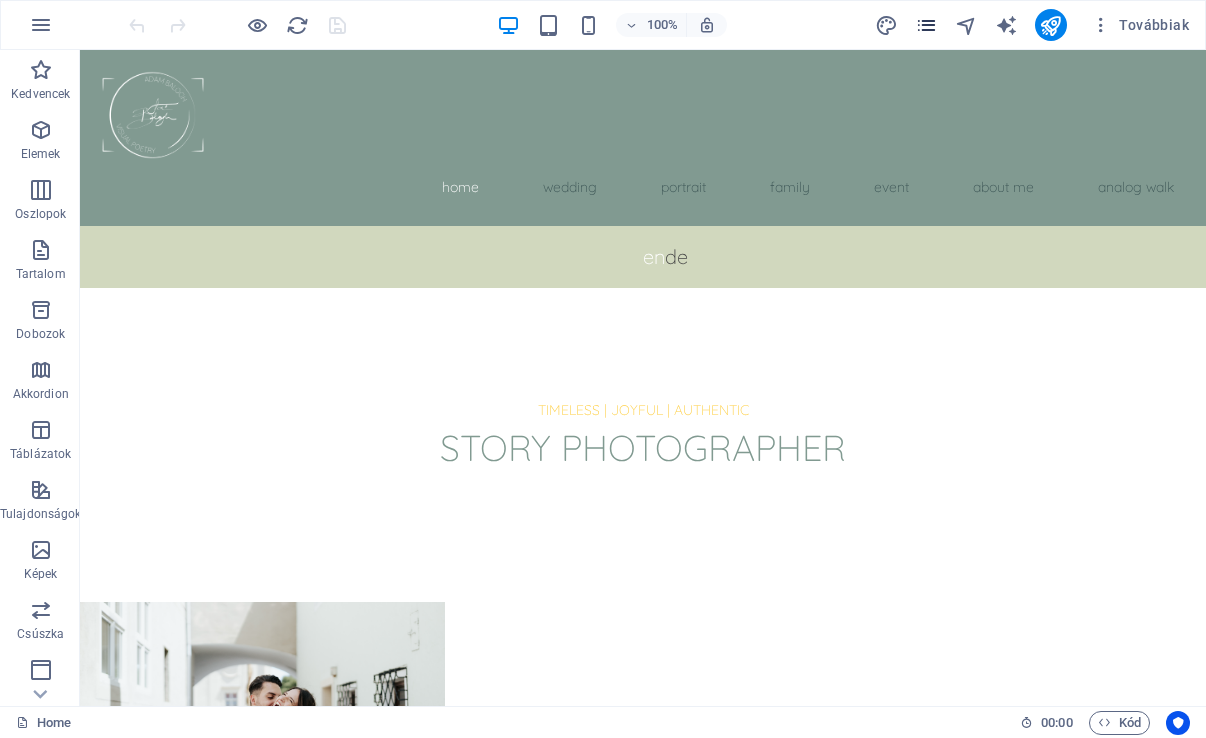 click at bounding box center [926, 25] 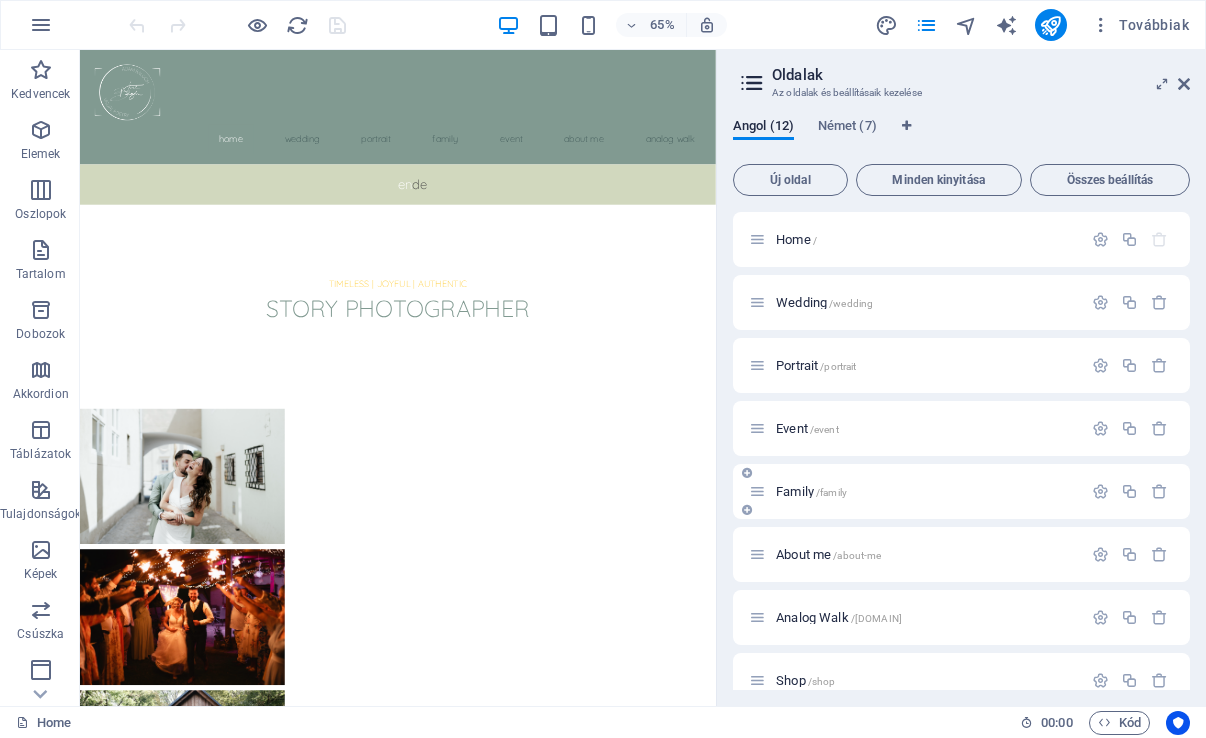 scroll, scrollTop: 45, scrollLeft: 0, axis: vertical 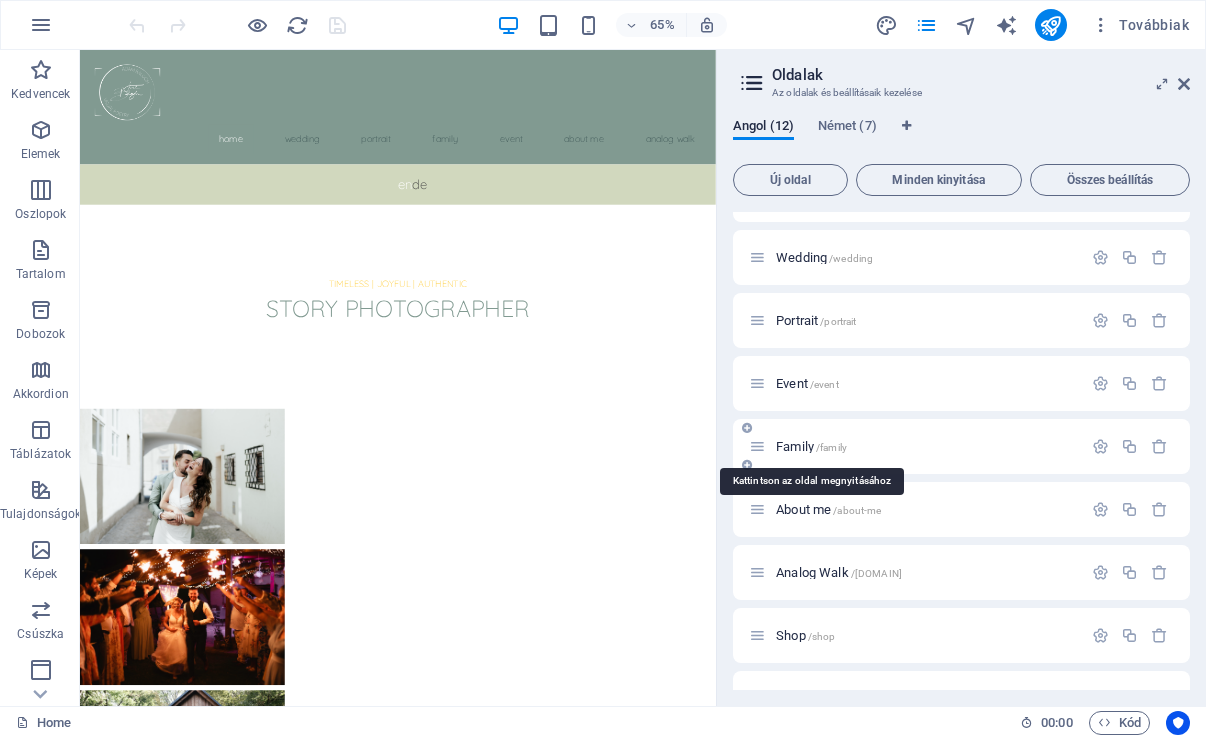click on "Family /family" at bounding box center (811, 446) 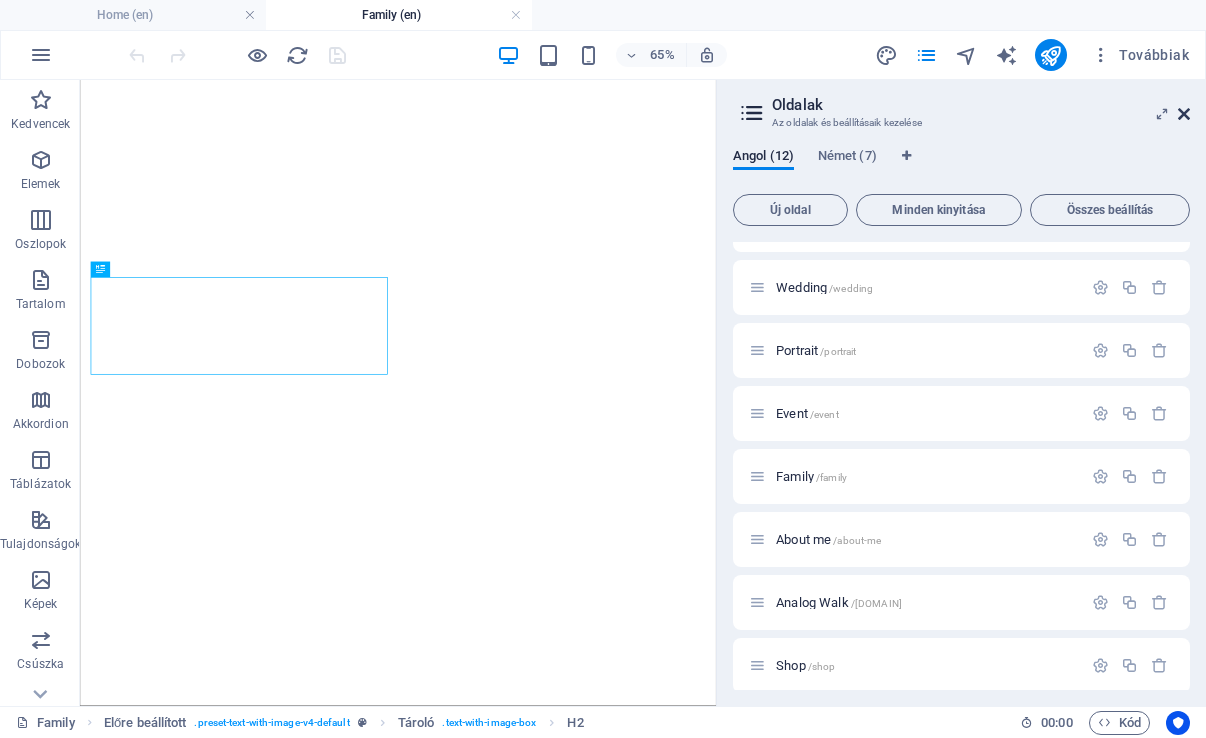 click at bounding box center [1184, 114] 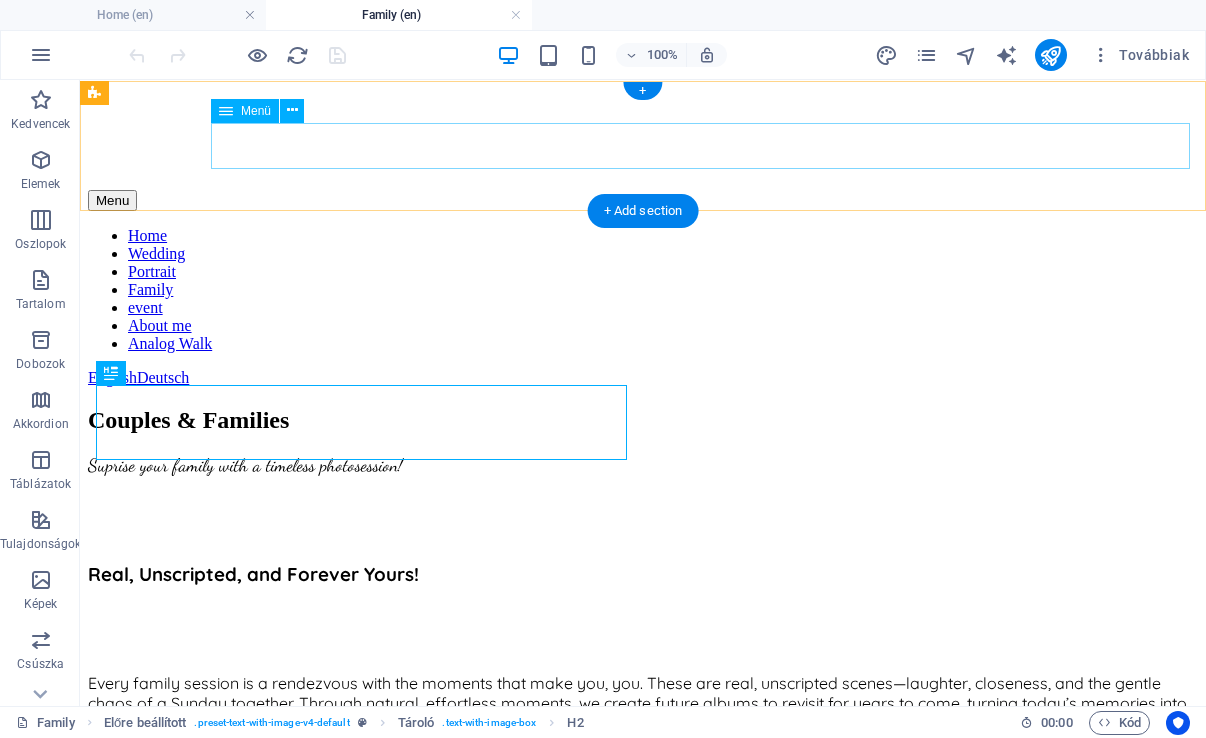 scroll, scrollTop: 0, scrollLeft: 0, axis: both 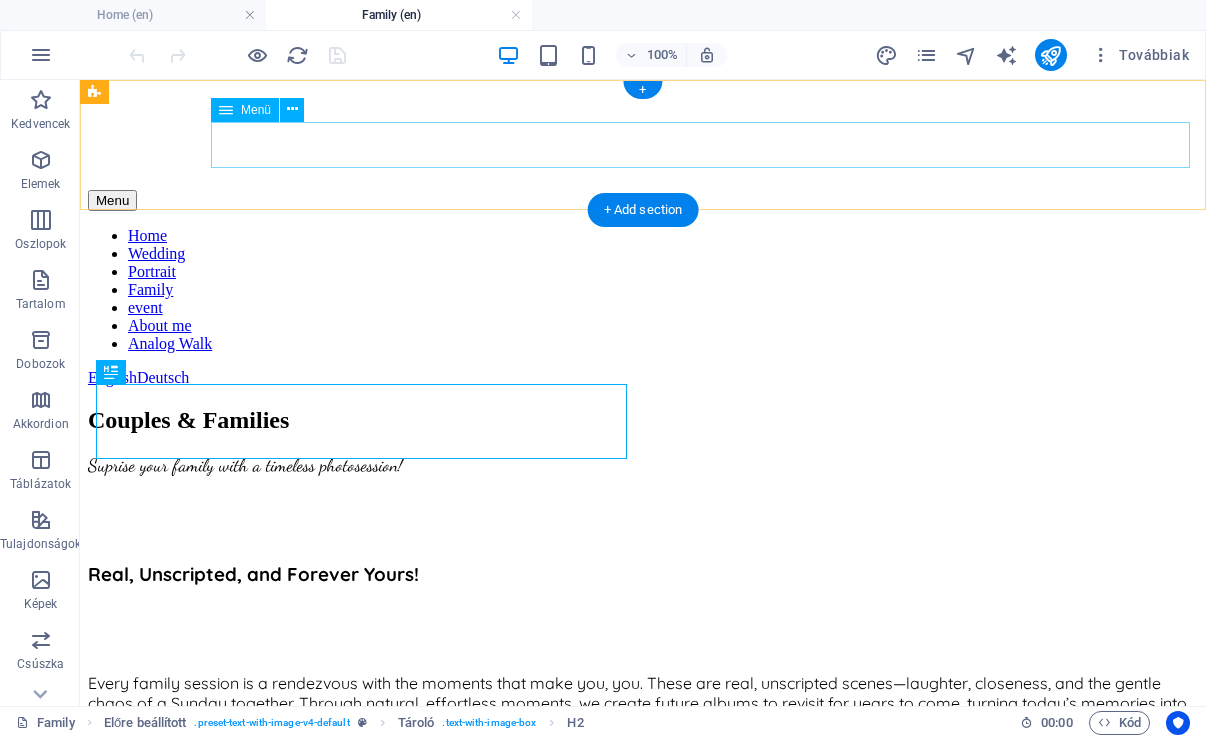 click on "Menü" at bounding box center [256, 110] 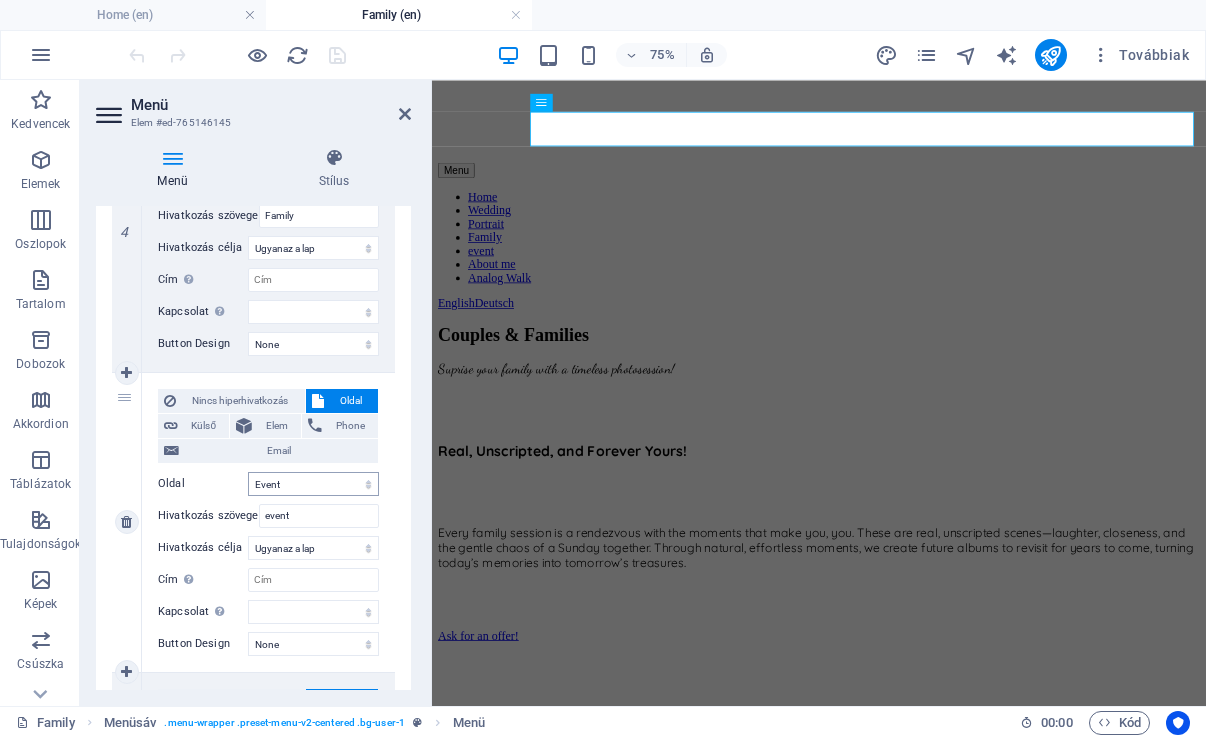 scroll, scrollTop: 1291, scrollLeft: 0, axis: vertical 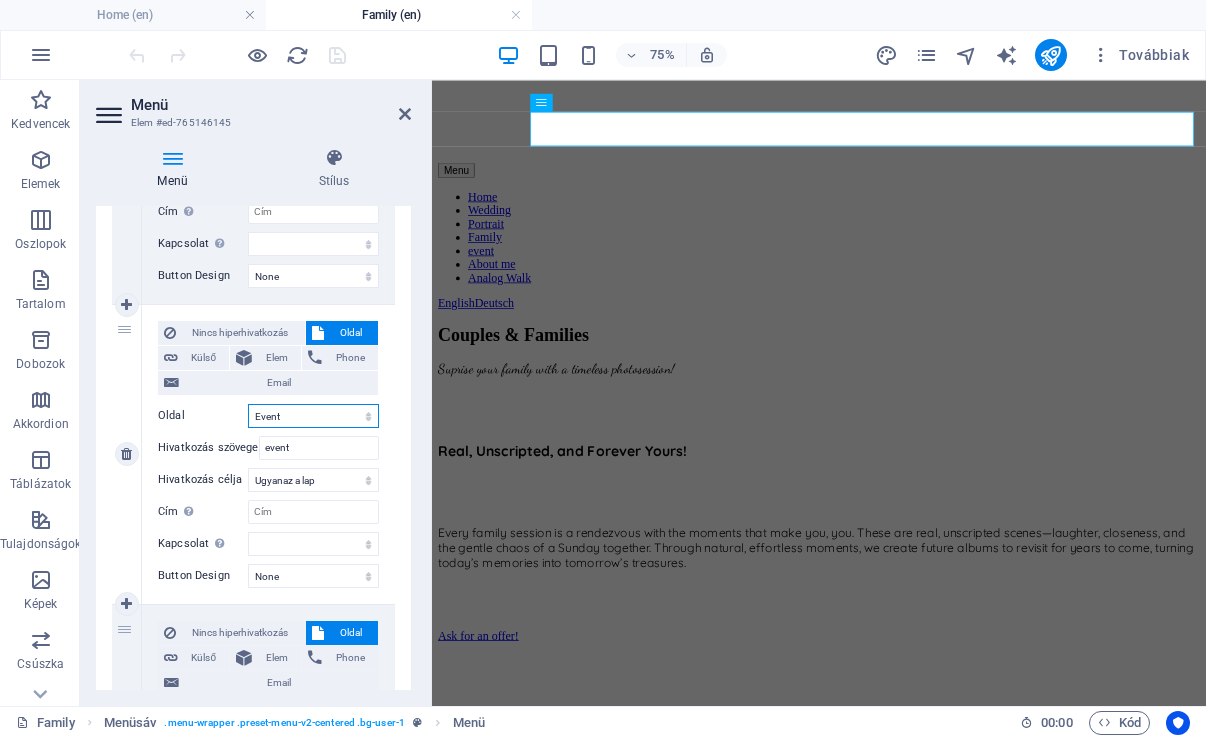select on "3" 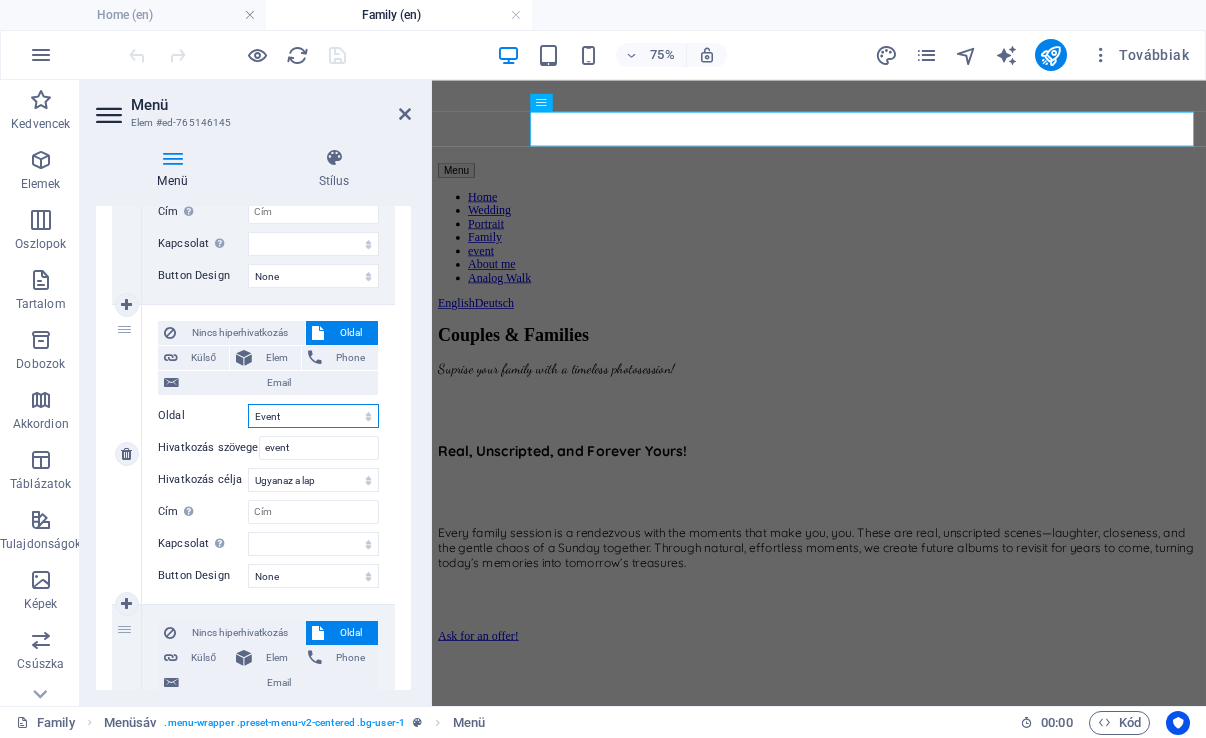 select 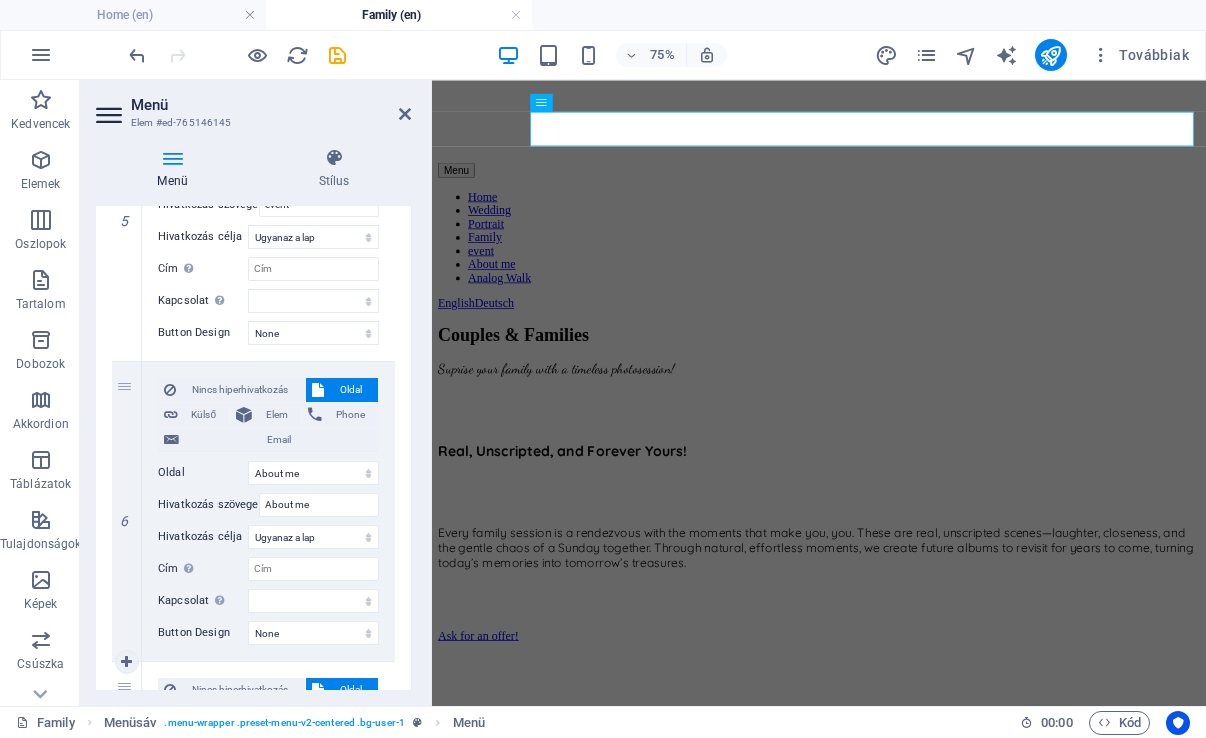 scroll, scrollTop: 1002, scrollLeft: 0, axis: vertical 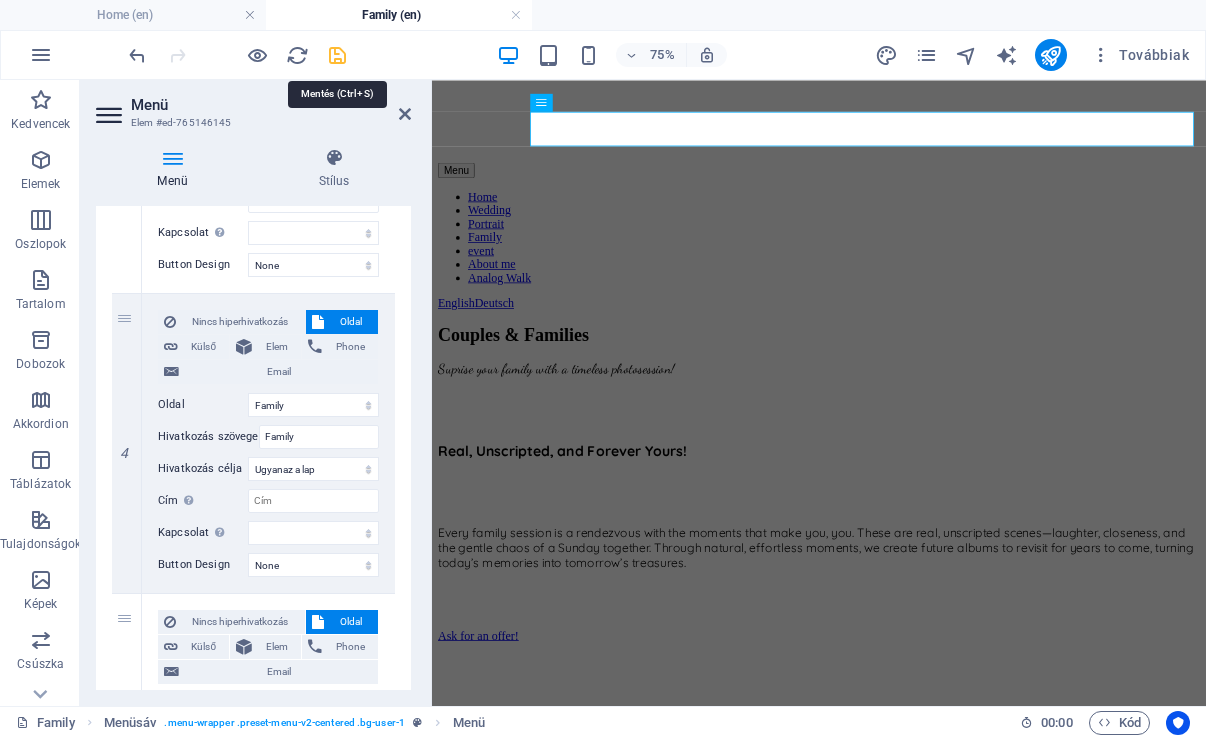 click at bounding box center (337, 55) 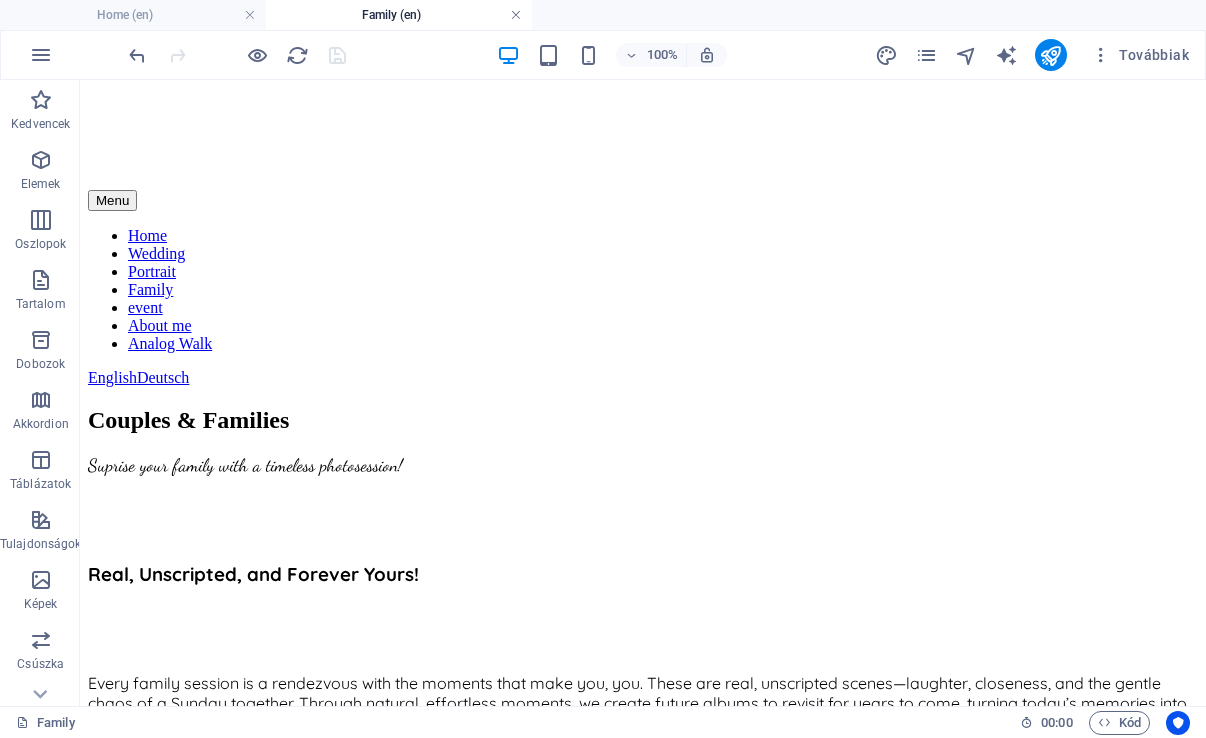 click at bounding box center [516, 15] 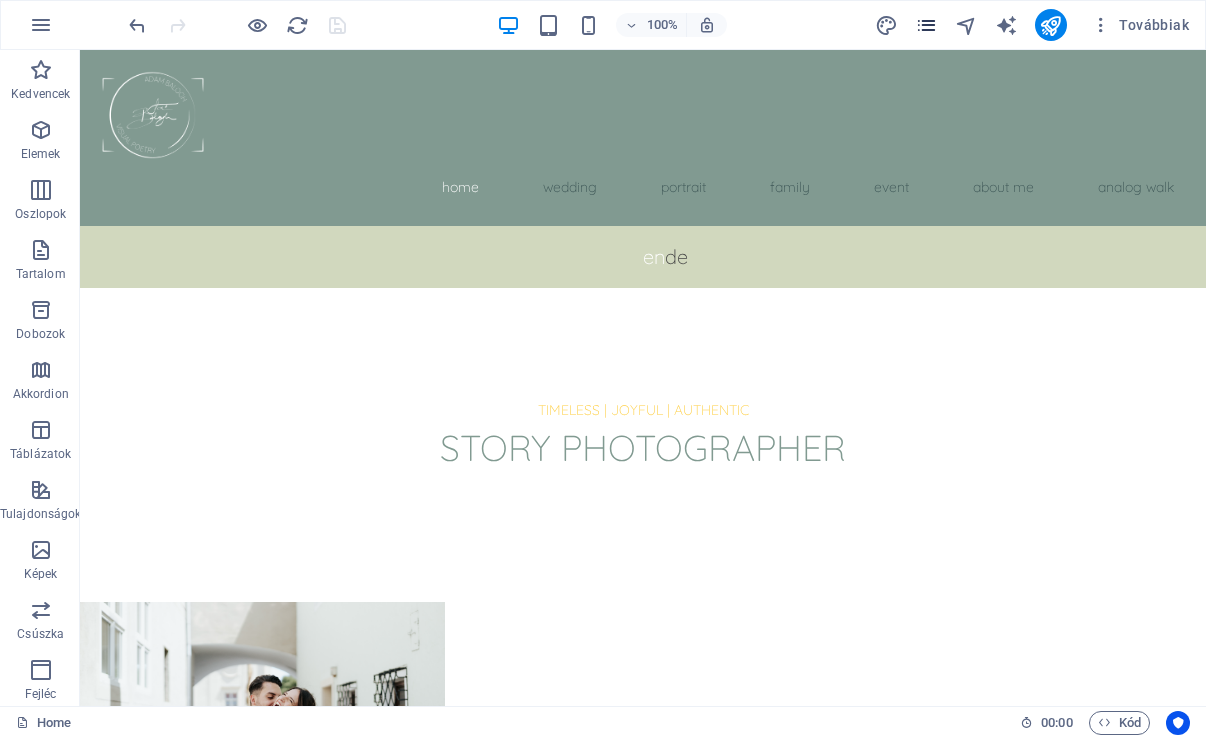 click at bounding box center [926, 25] 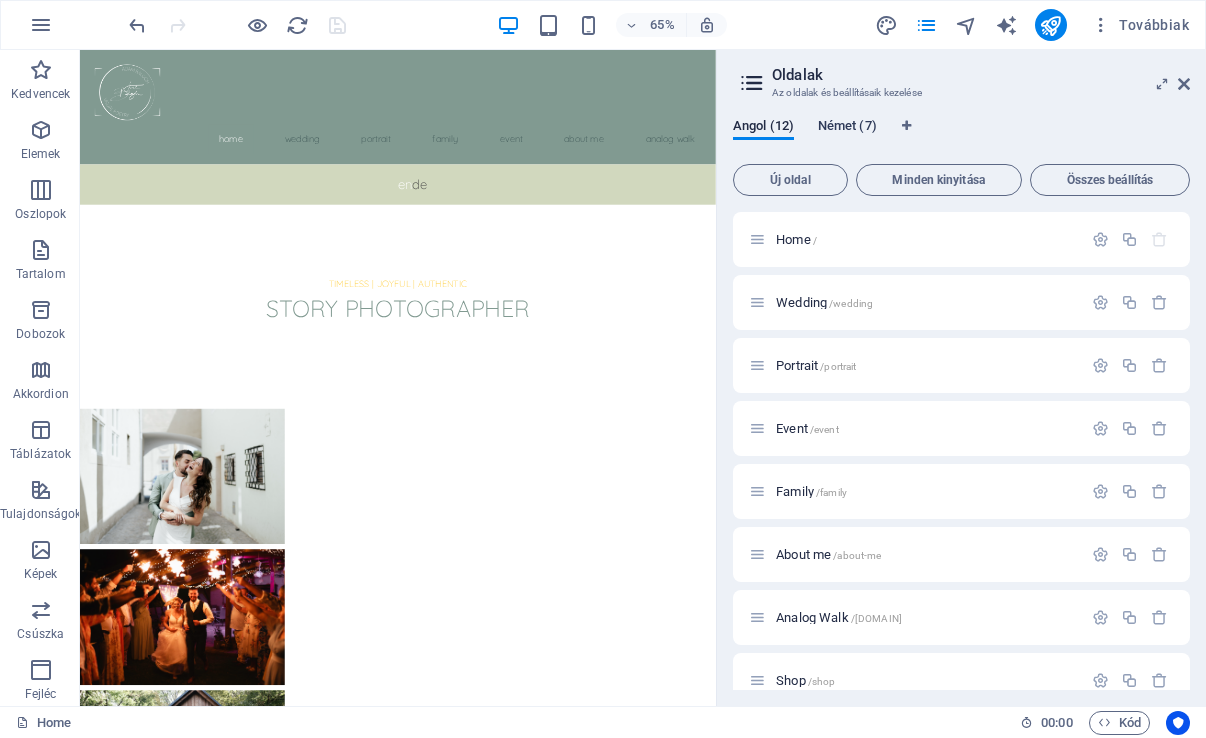 click on "Német (7)" at bounding box center (847, 128) 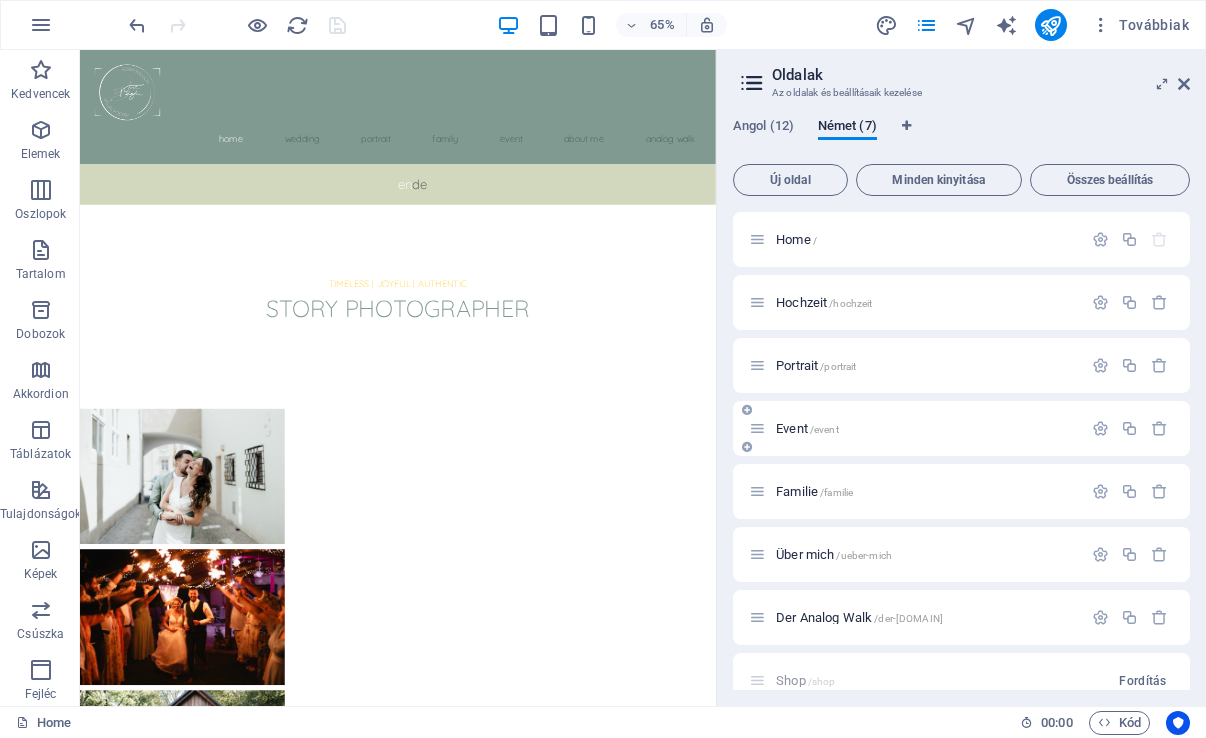 click on "/event" at bounding box center (824, 429) 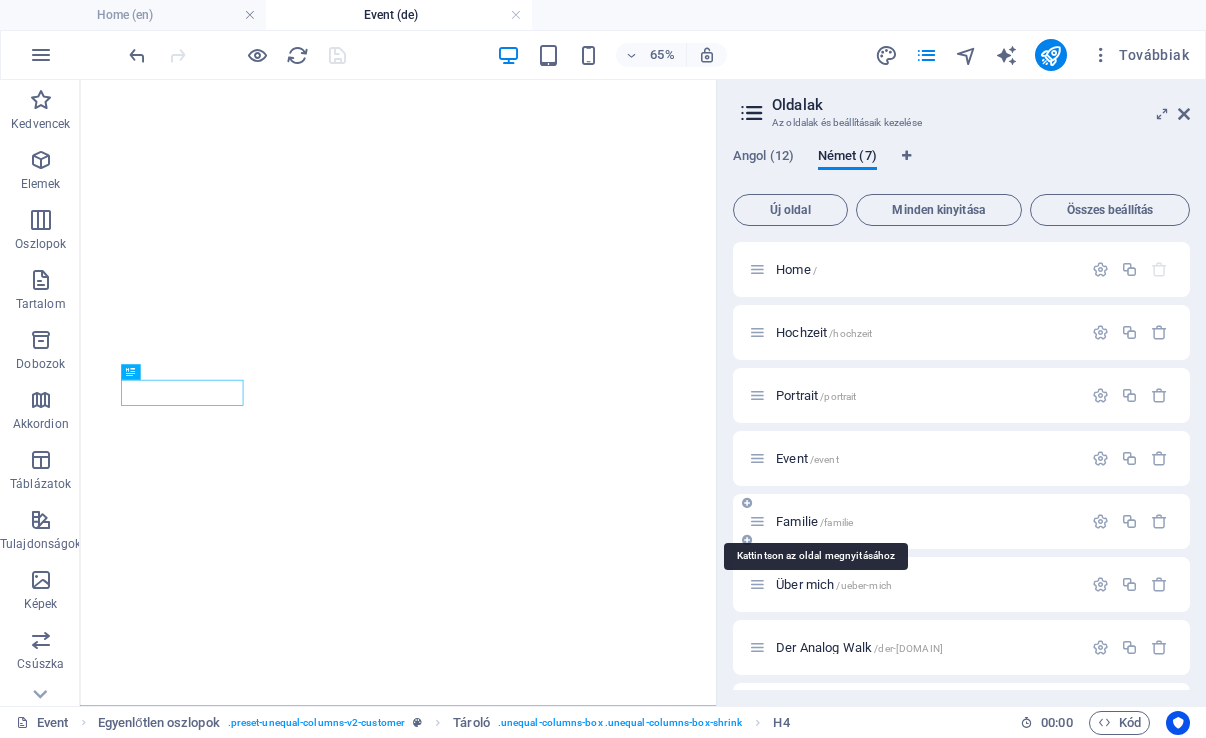 click on "Familie /familie" at bounding box center [814, 521] 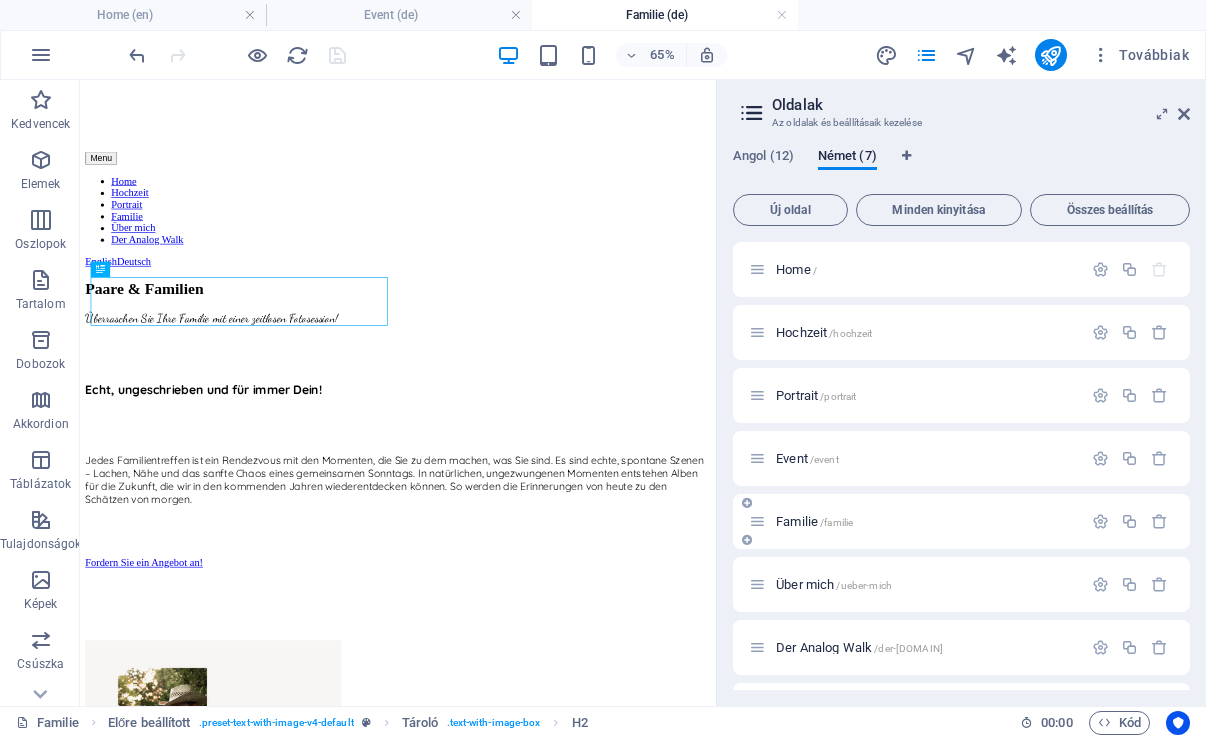 scroll, scrollTop: 882, scrollLeft: 0, axis: vertical 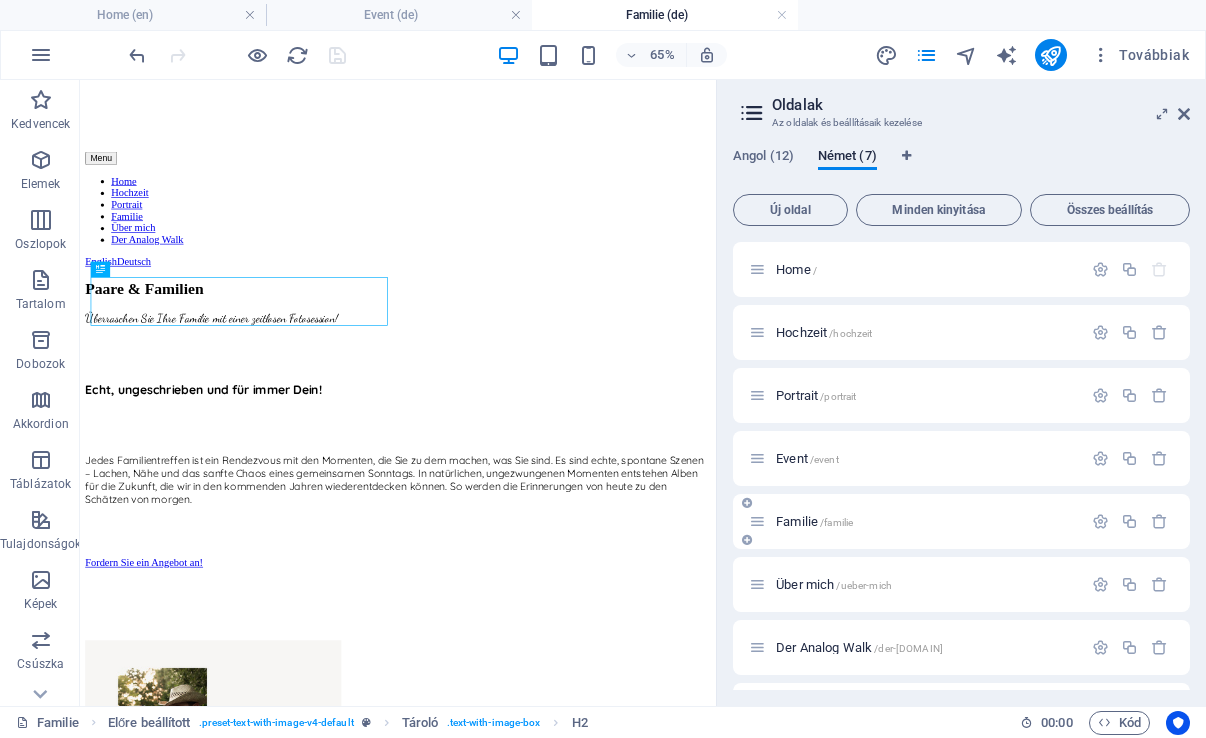 click on "Familie /familie" at bounding box center [961, 521] 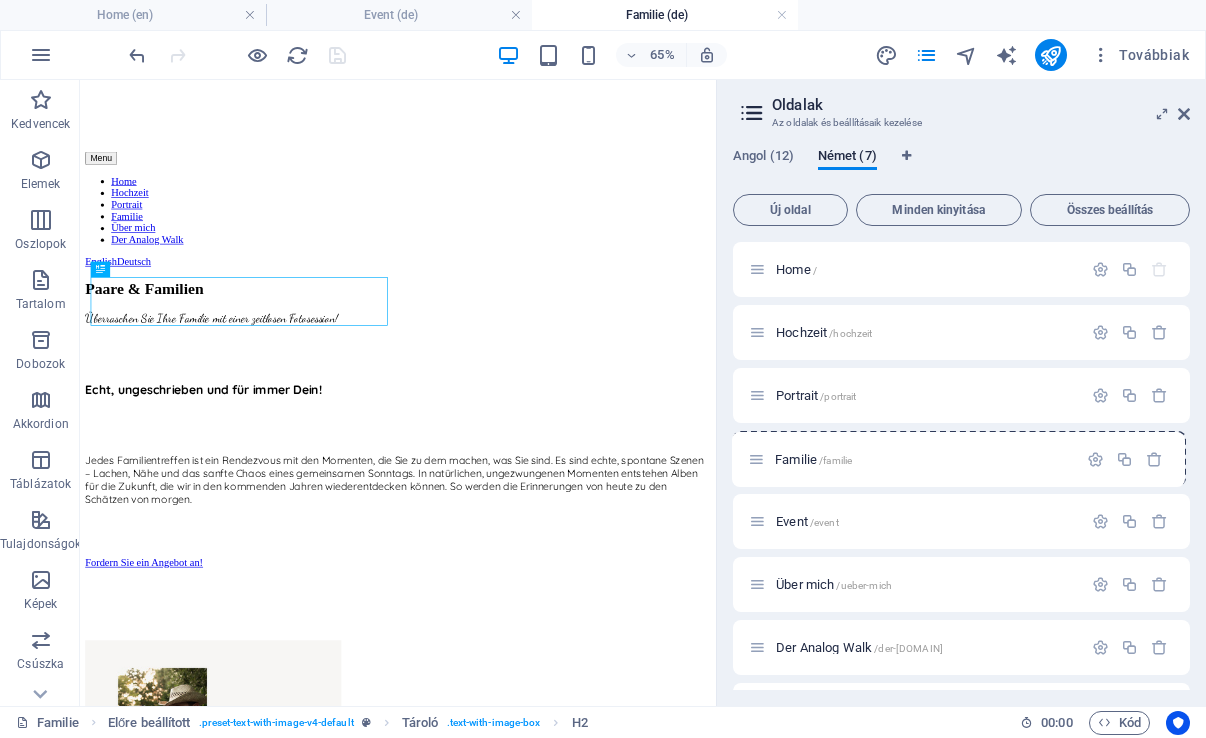 drag, startPoint x: 761, startPoint y: 520, endPoint x: 760, endPoint y: 453, distance: 67.00746 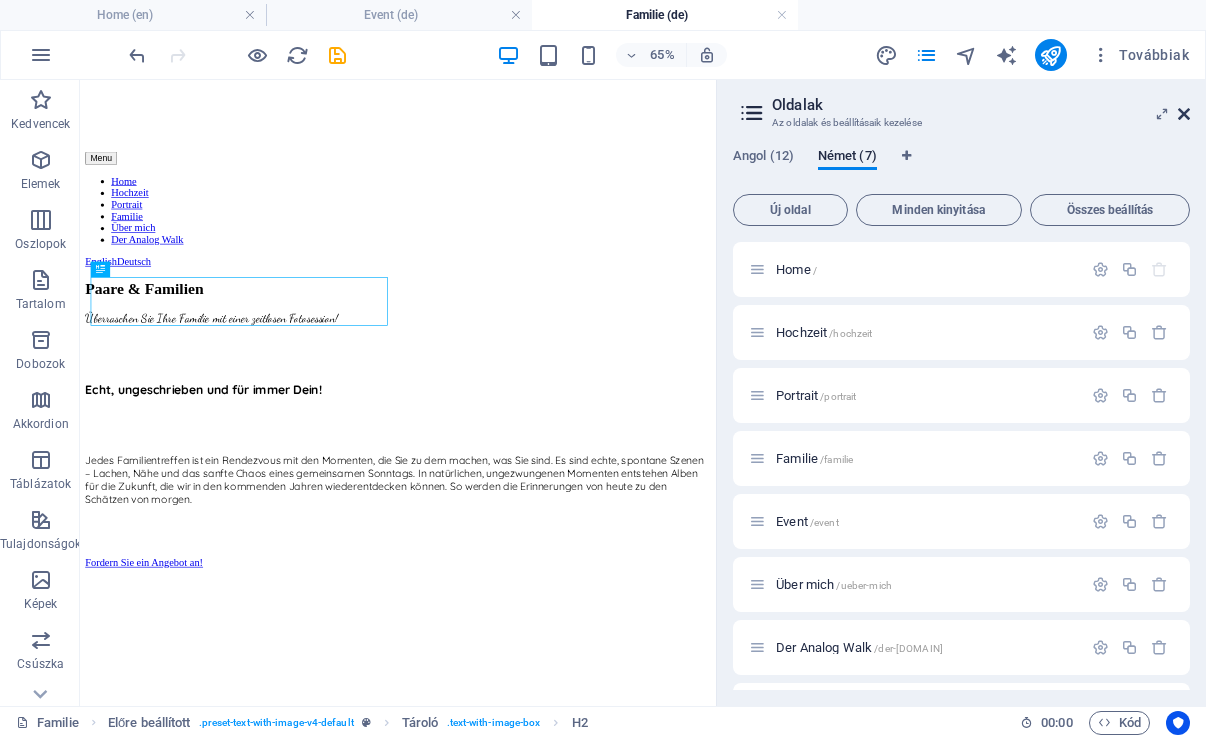 drag, startPoint x: 1181, startPoint y: 118, endPoint x: 1061, endPoint y: 23, distance: 153.05228 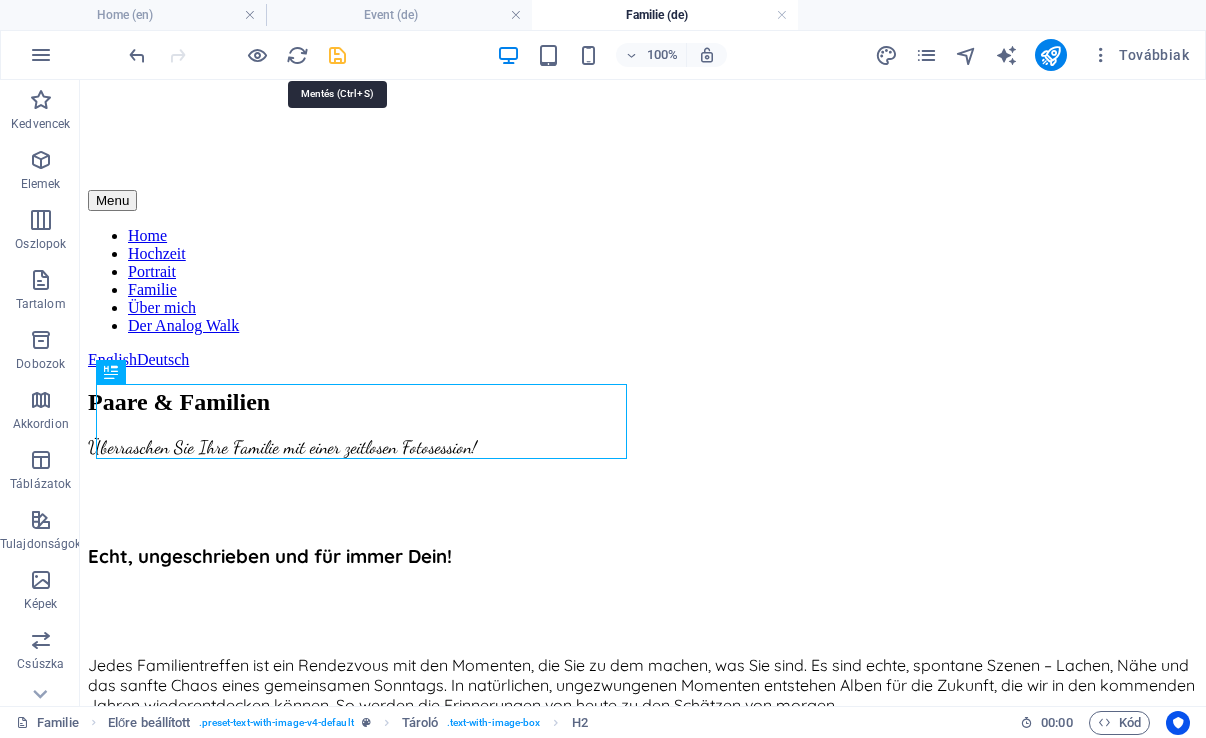 click at bounding box center [337, 55] 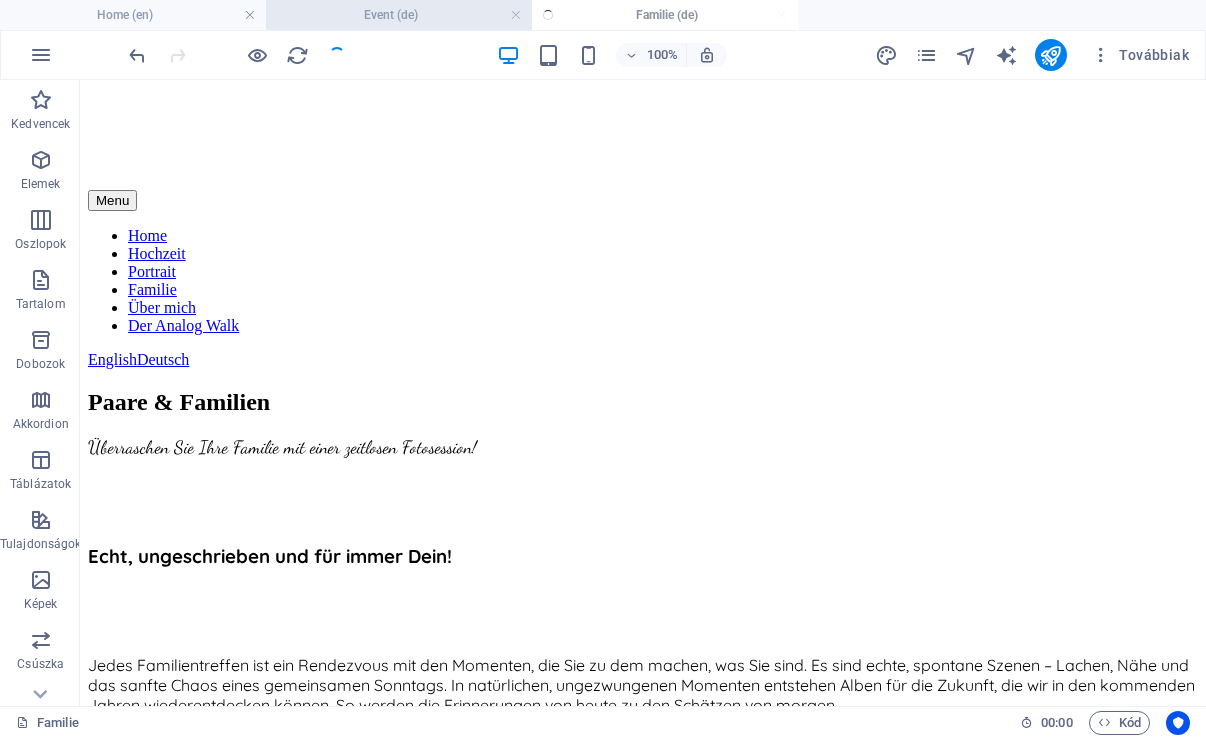 click on "Event (de)" at bounding box center (399, 15) 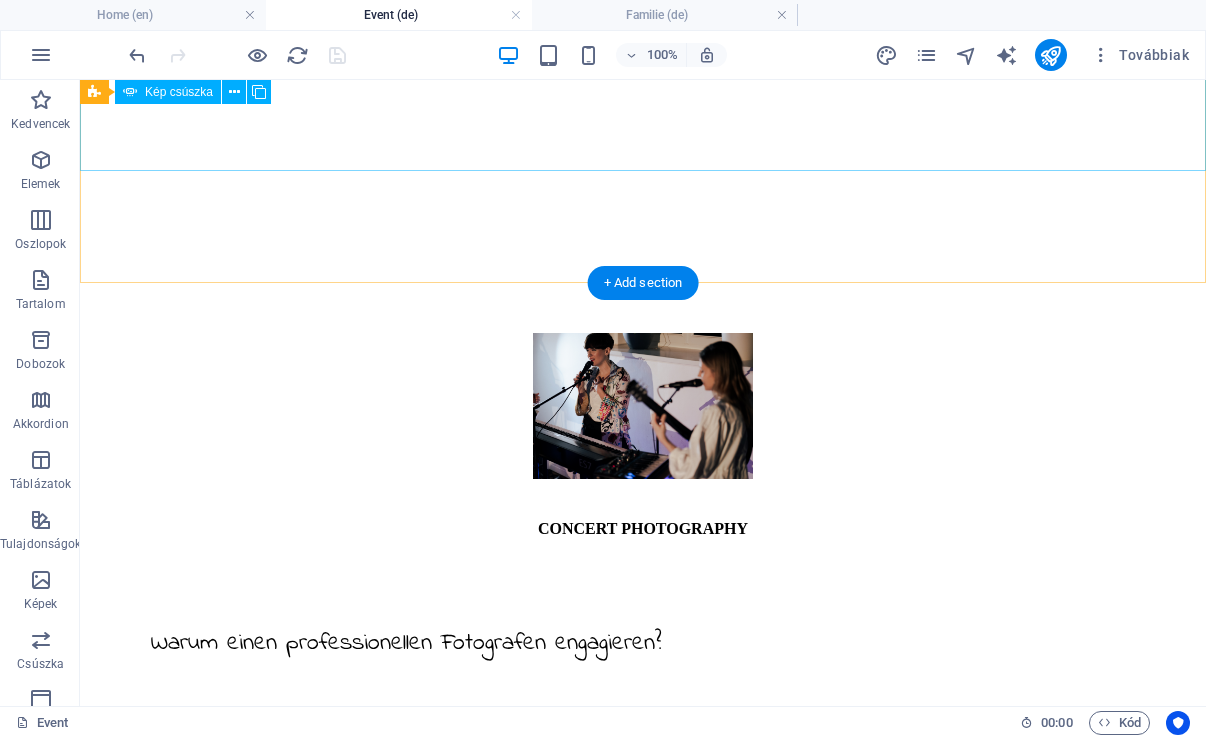 scroll, scrollTop: 913, scrollLeft: 0, axis: vertical 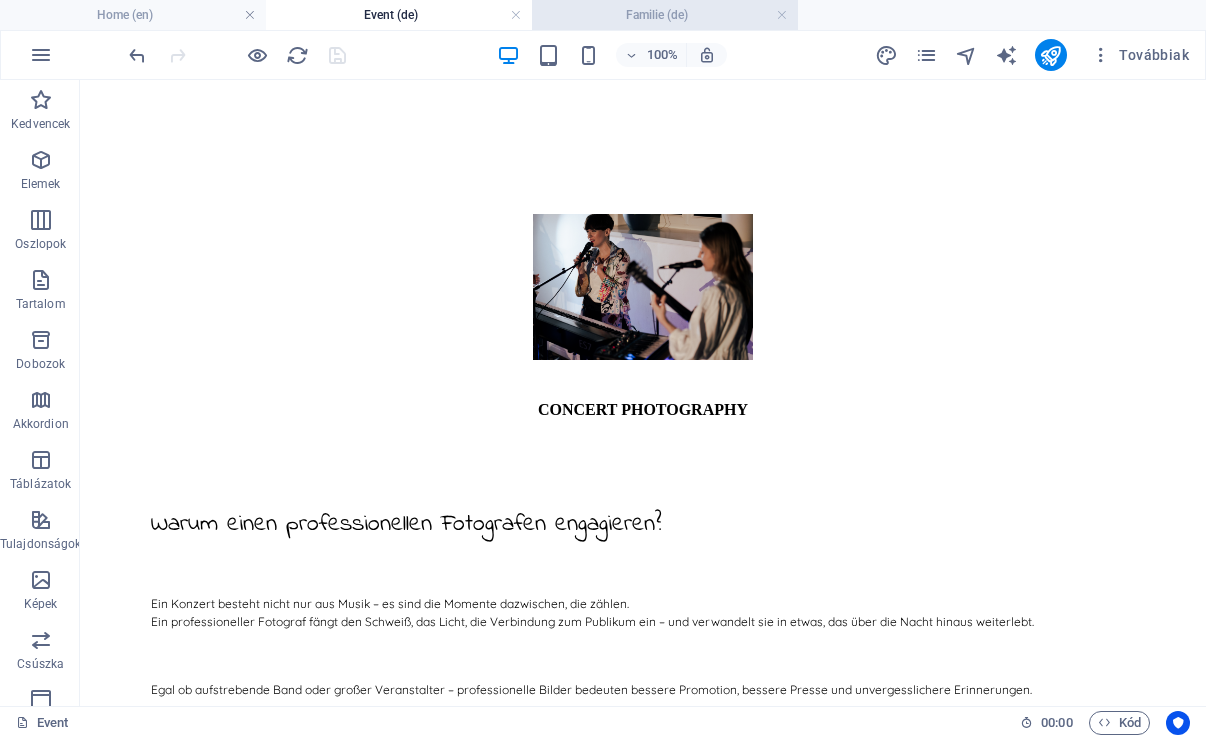 click on "Familie (de)" at bounding box center (665, 15) 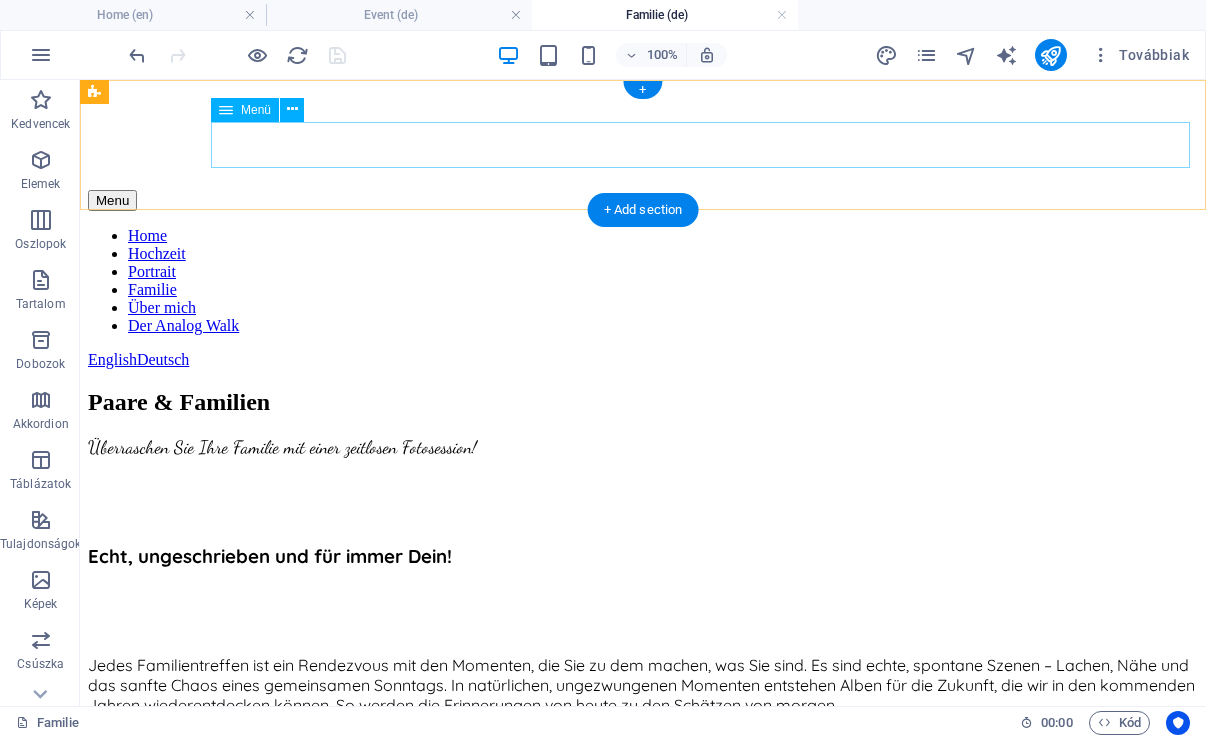 click on "Menü" at bounding box center (256, 110) 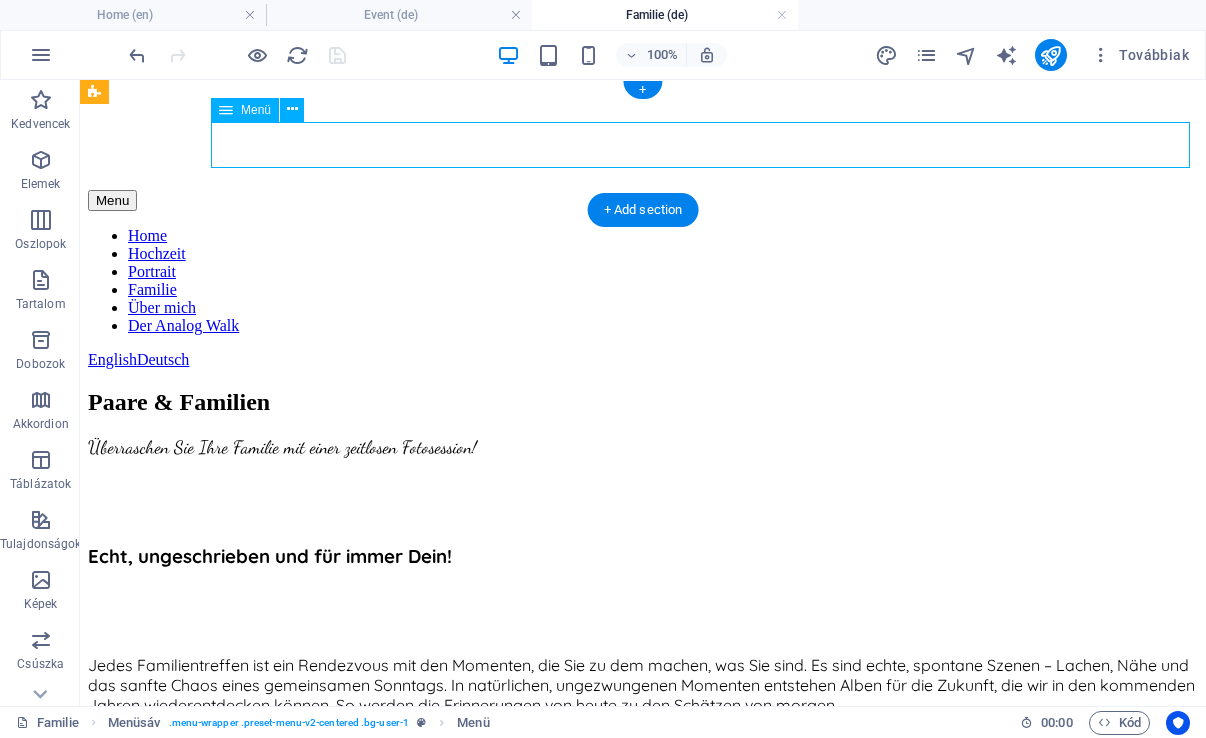 click on "Menü" at bounding box center (256, 110) 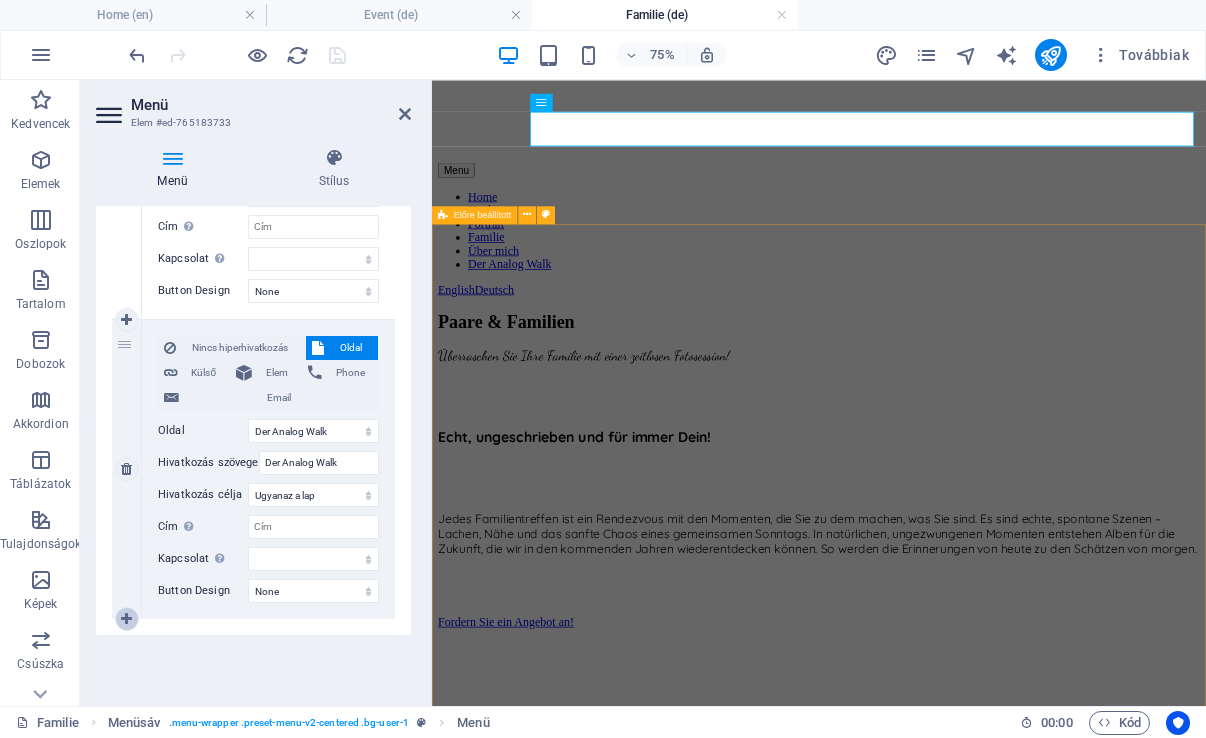 scroll, scrollTop: 1576, scrollLeft: 0, axis: vertical 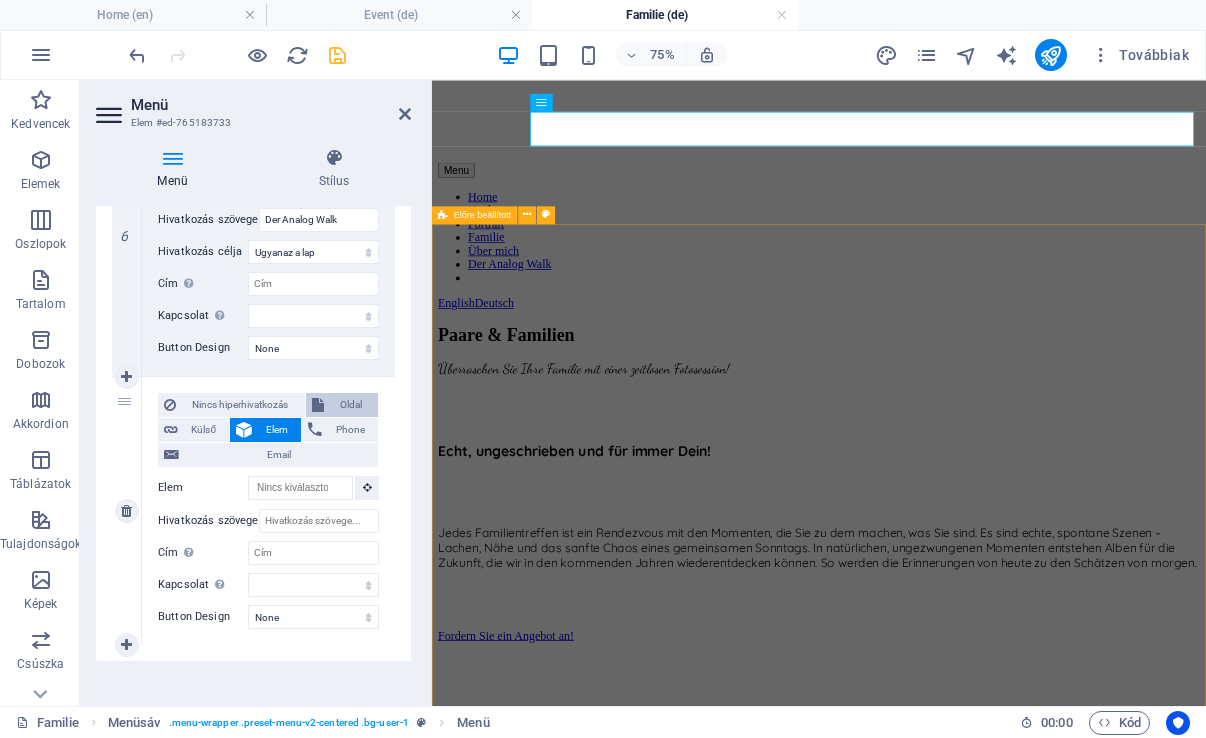 click on "Oldal" at bounding box center [351, 405] 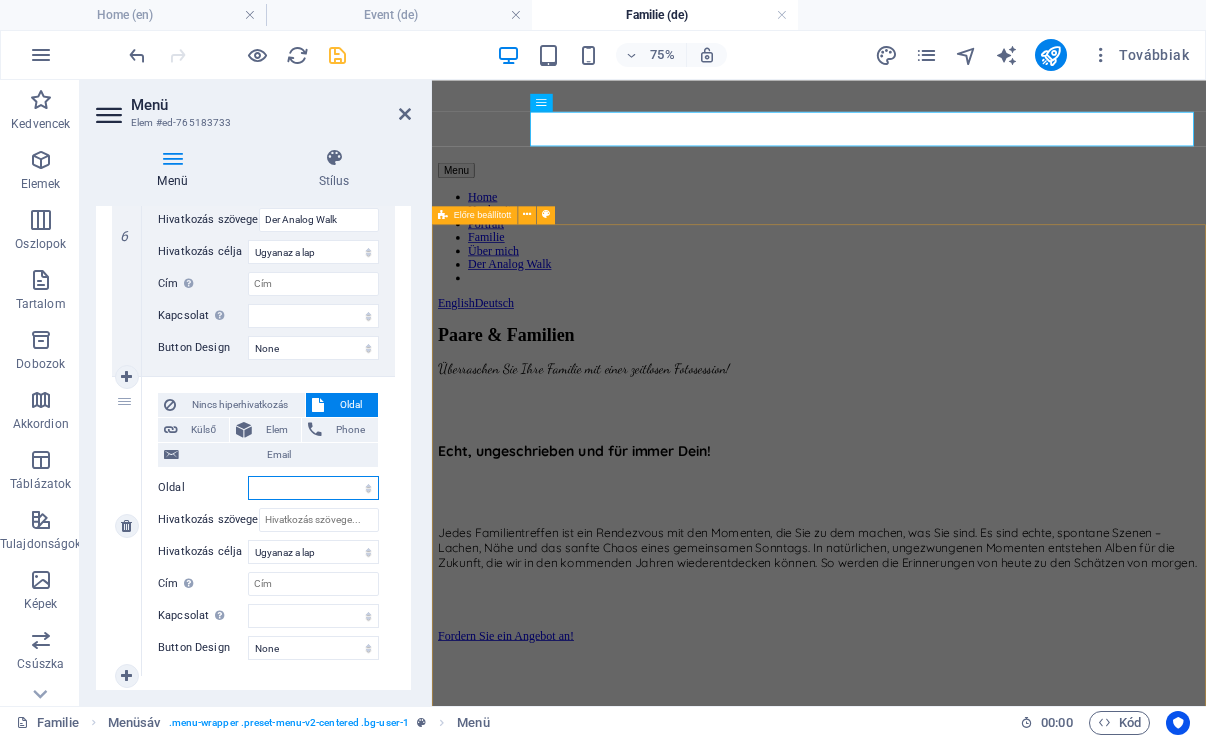 select on "15" 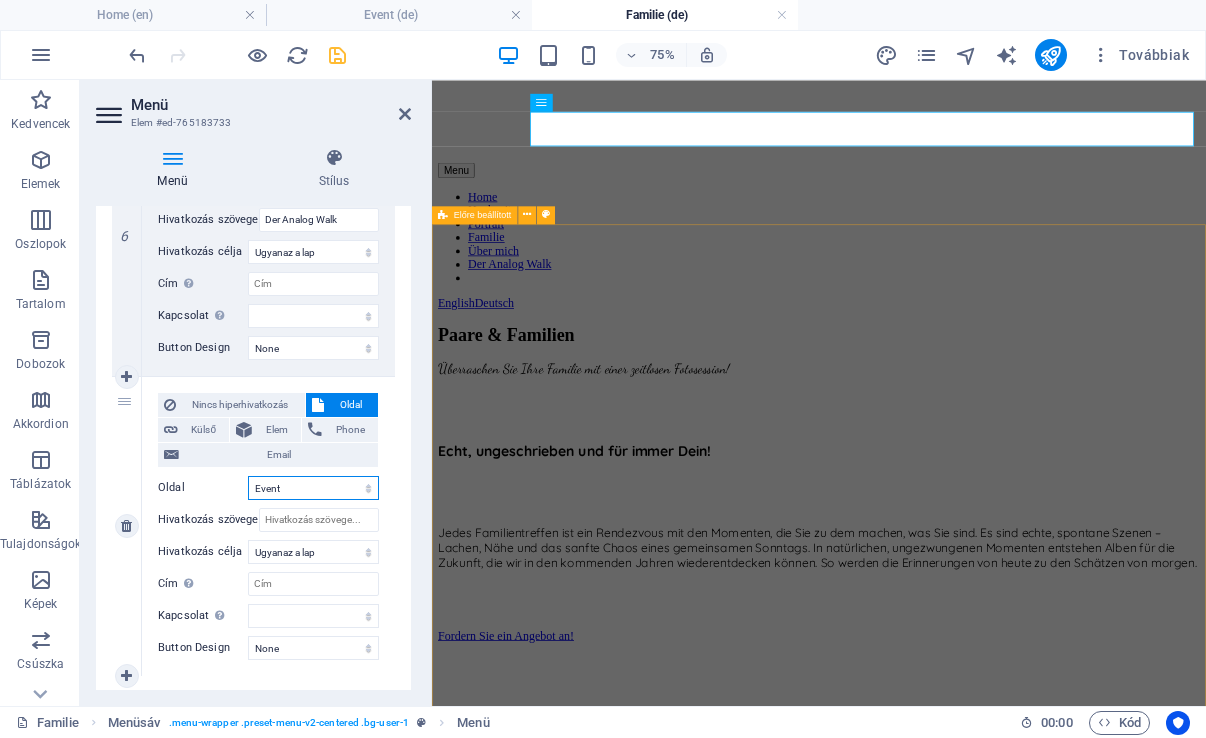 select 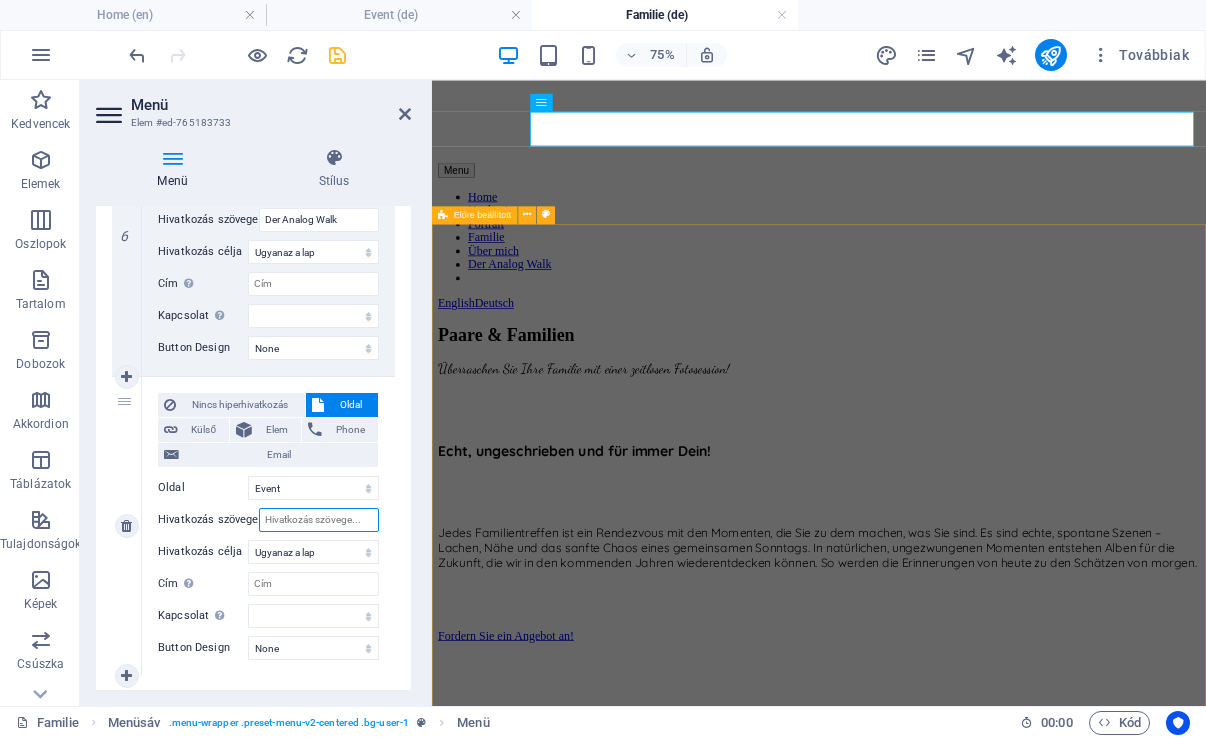 click on "Hivatkozás szövege" at bounding box center (319, 520) 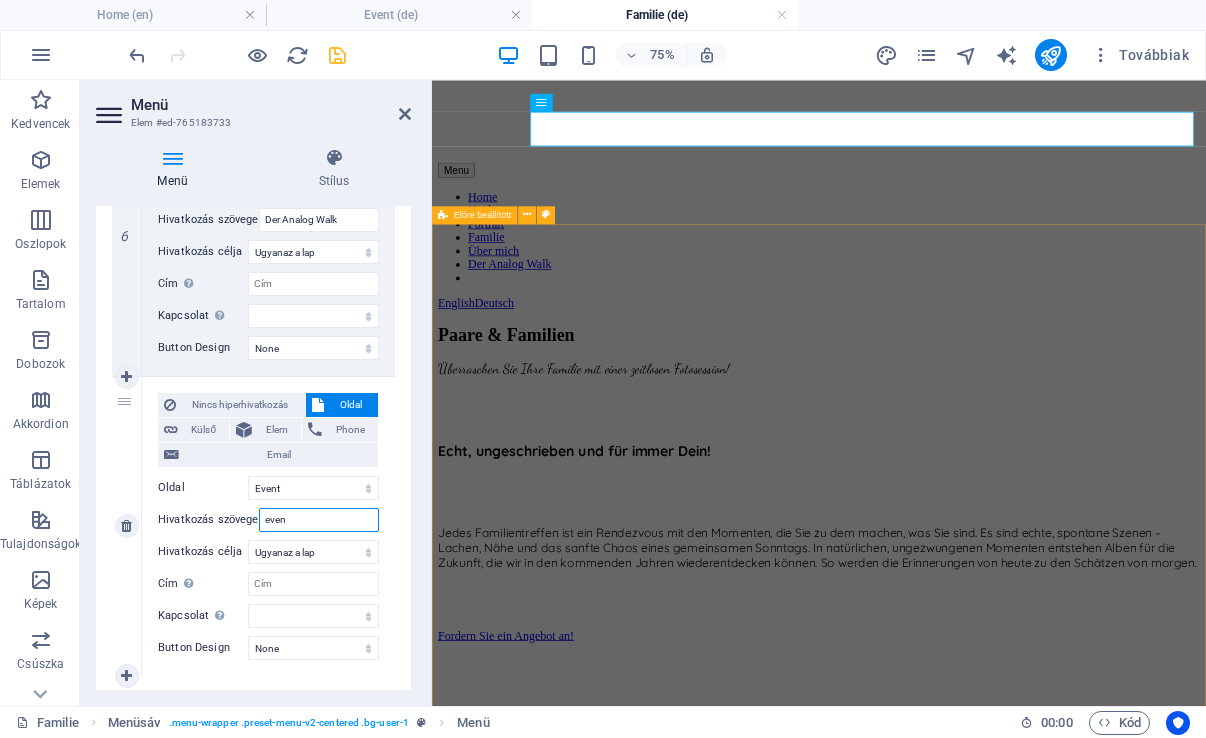 type on "event" 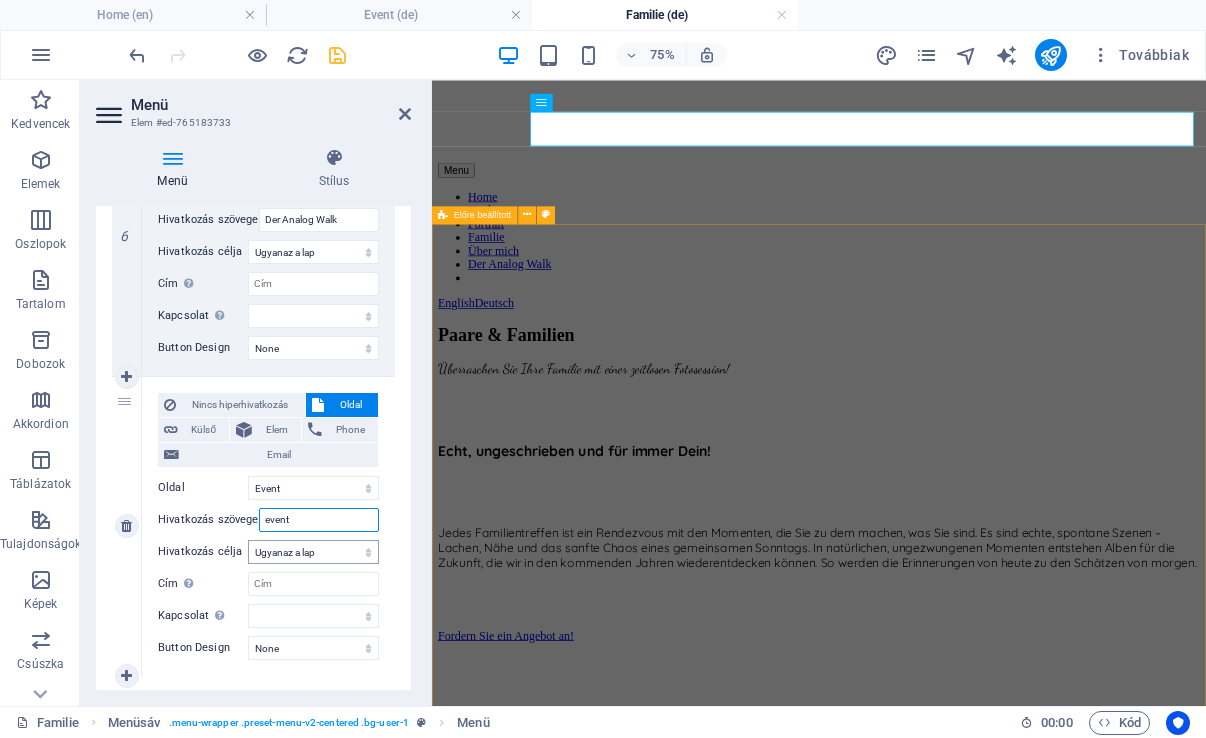 select 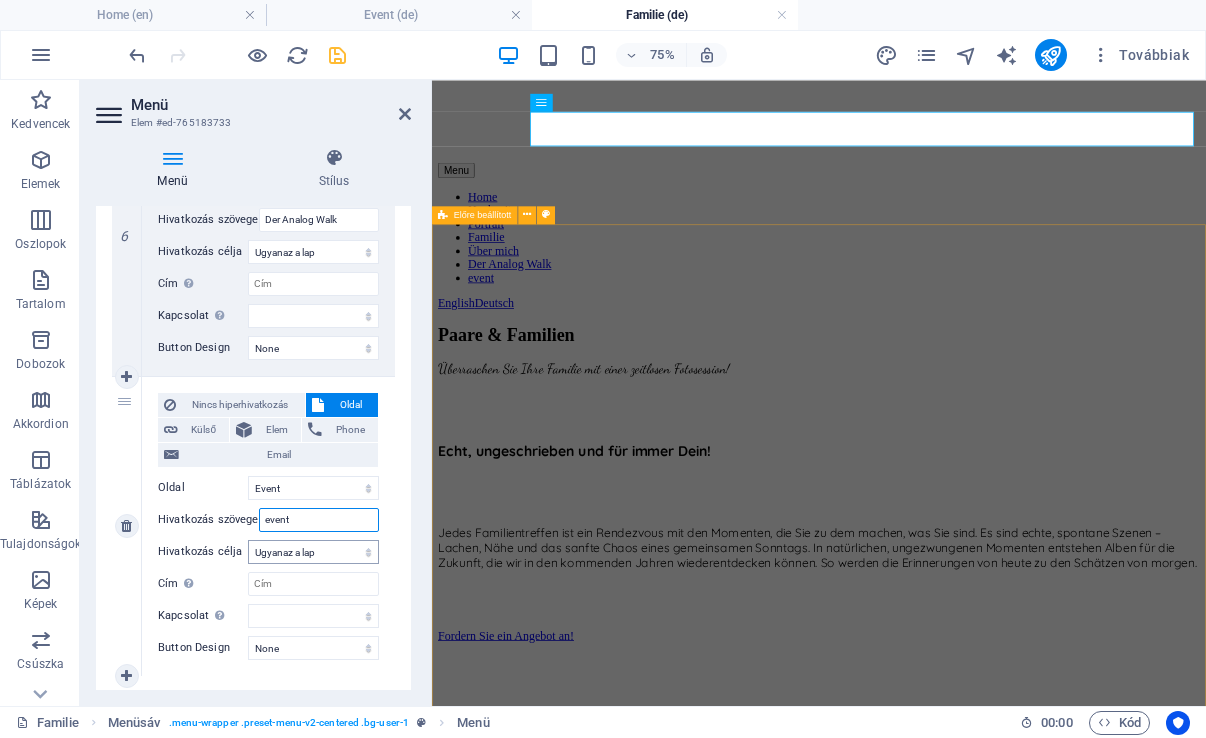 type on "event" 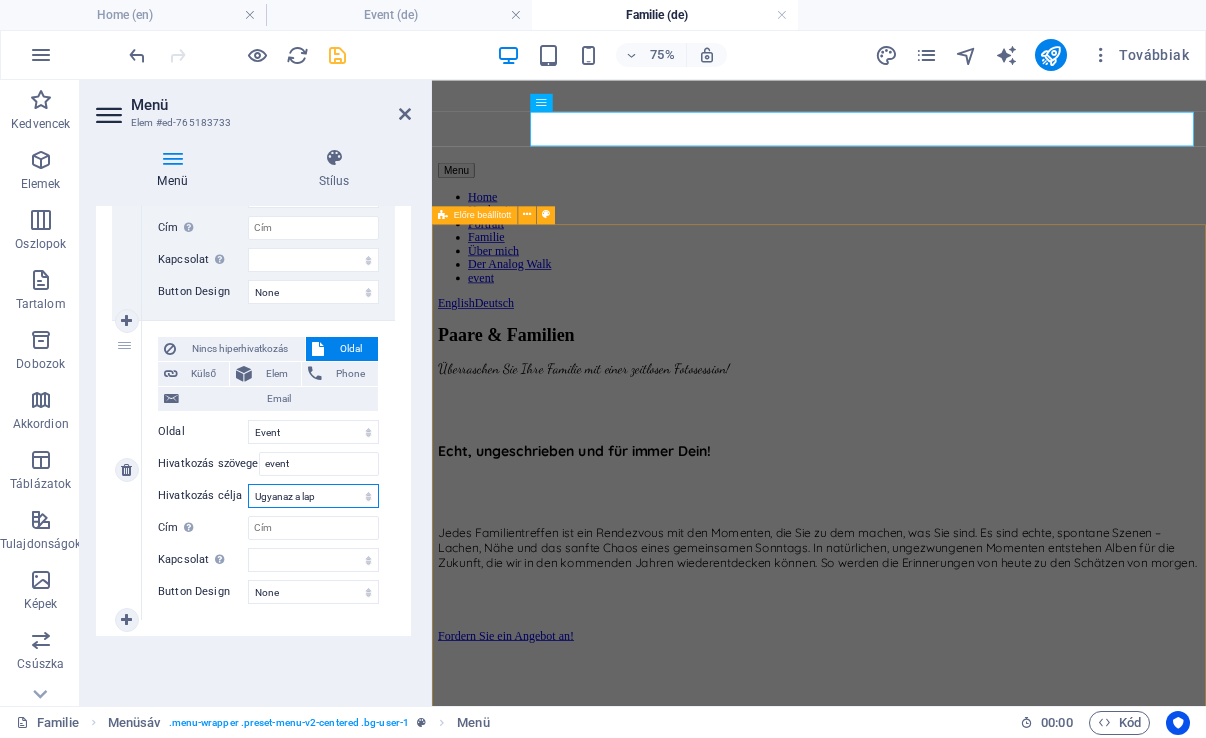 scroll, scrollTop: 1787, scrollLeft: 0, axis: vertical 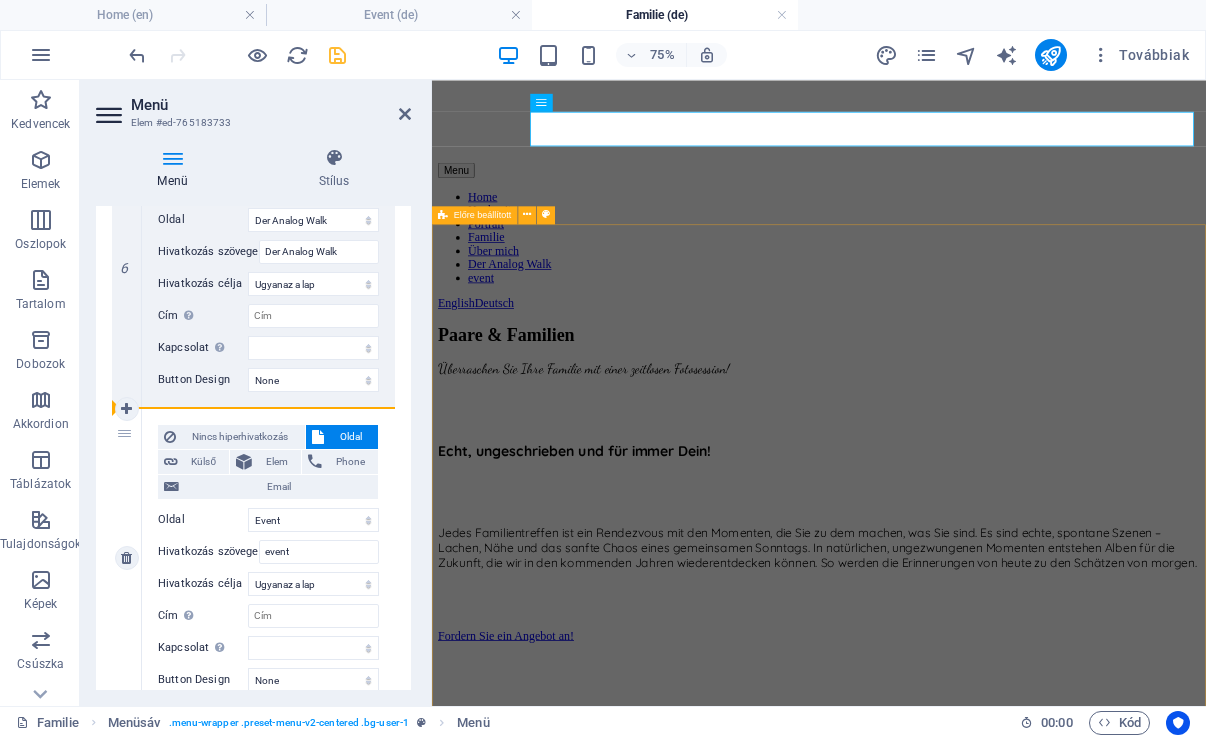 drag, startPoint x: 125, startPoint y: 430, endPoint x: 219, endPoint y: 522, distance: 131.52946 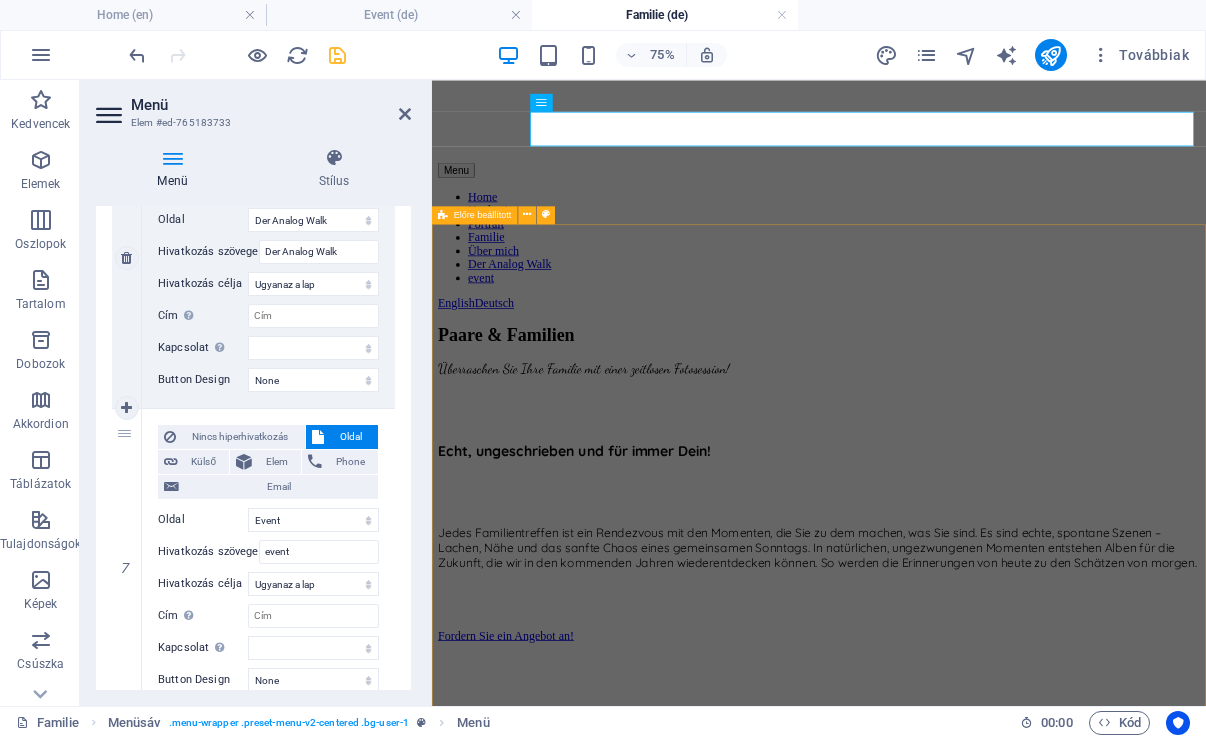 drag, startPoint x: 126, startPoint y: 430, endPoint x: 158, endPoint y: 230, distance: 202.54382 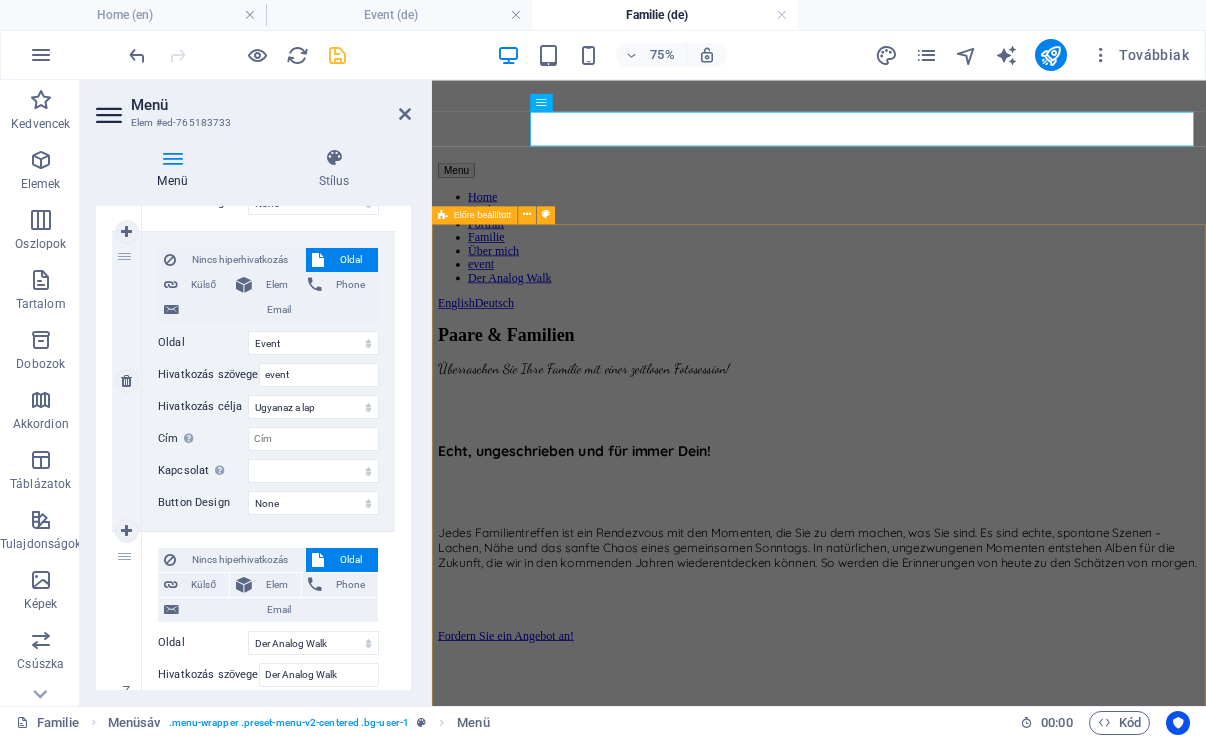 scroll, scrollTop: 1665, scrollLeft: 0, axis: vertical 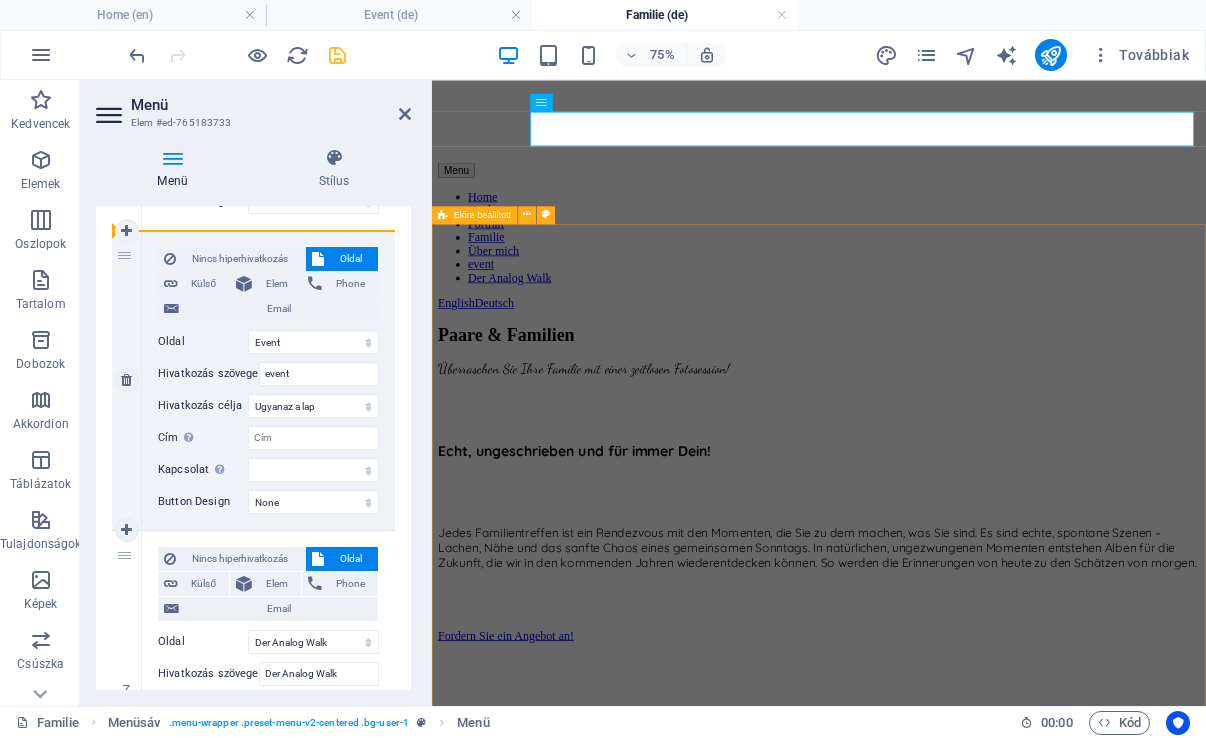 drag, startPoint x: 120, startPoint y: 554, endPoint x: 137, endPoint y: 260, distance: 294.4911 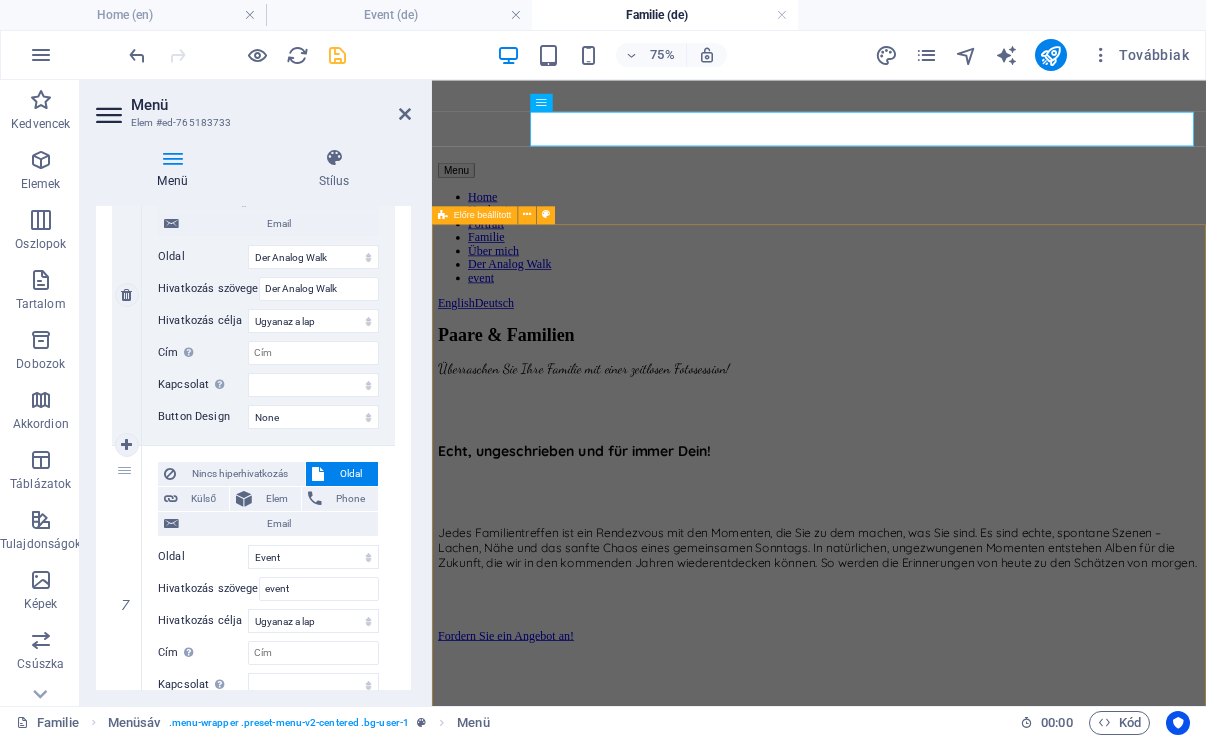 scroll, scrollTop: 1745, scrollLeft: 0, axis: vertical 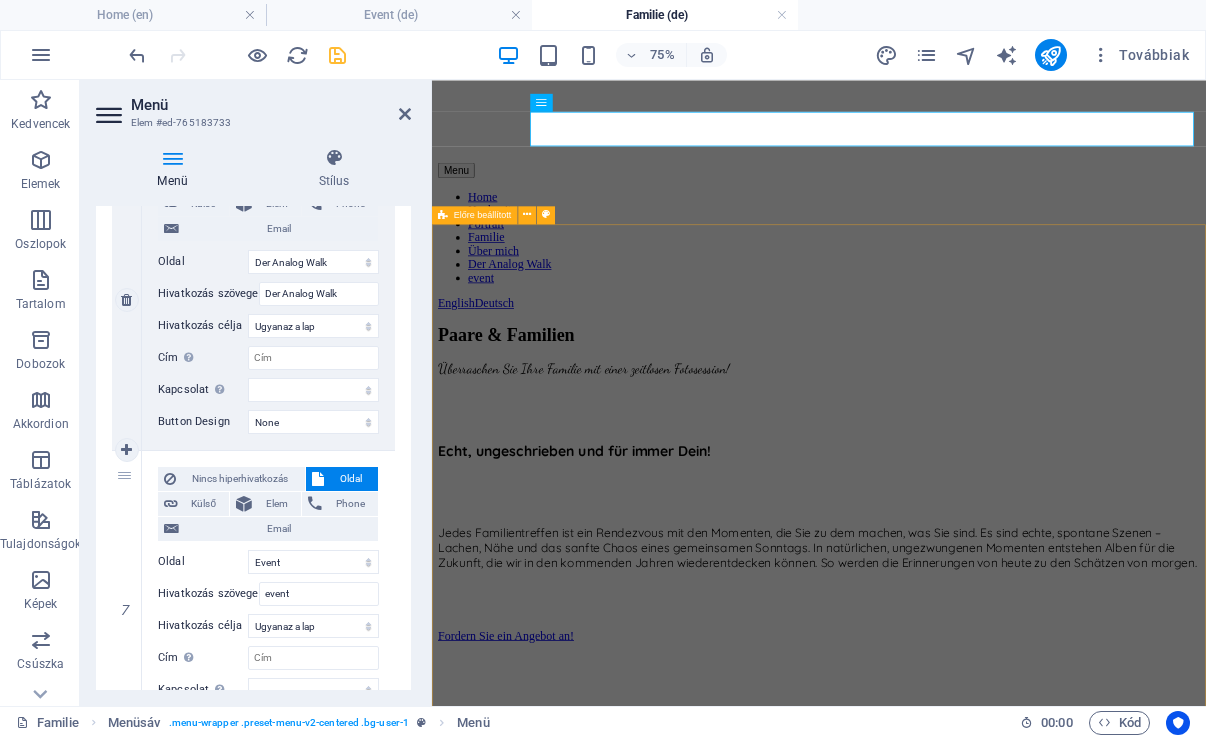 drag, startPoint x: 122, startPoint y: 472, endPoint x: 150, endPoint y: 206, distance: 267.46964 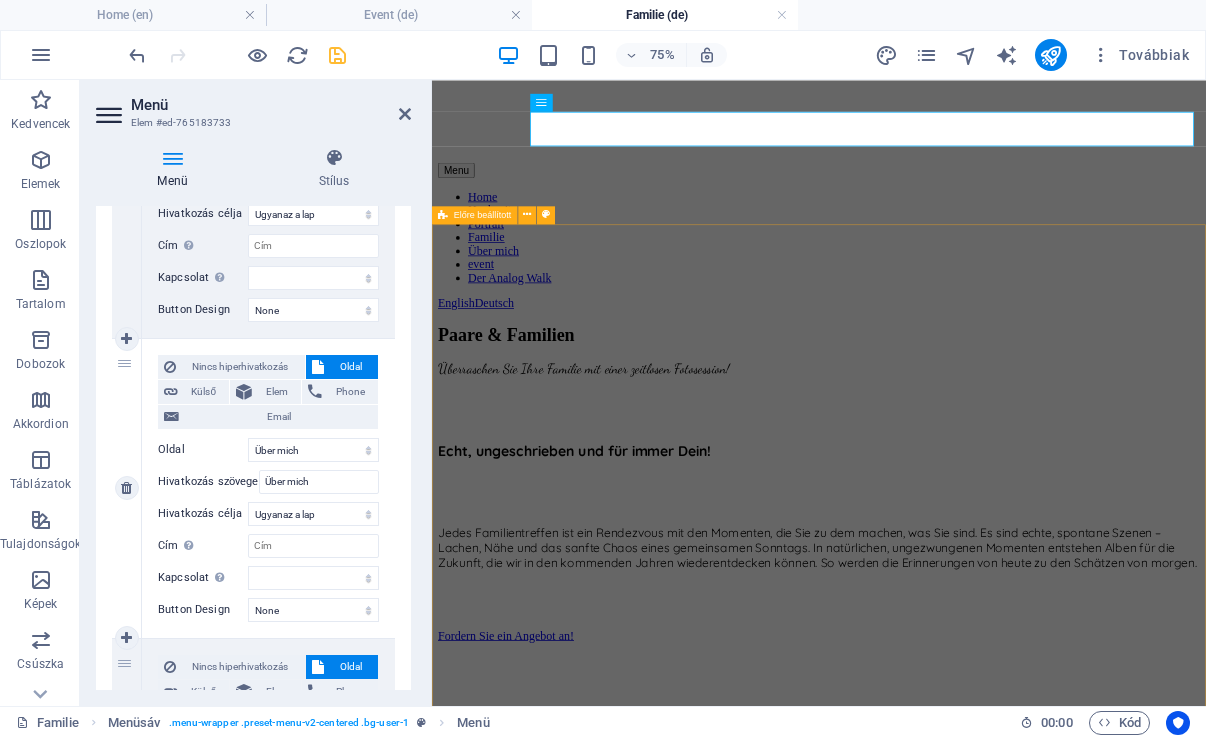 scroll, scrollTop: 1328, scrollLeft: 0, axis: vertical 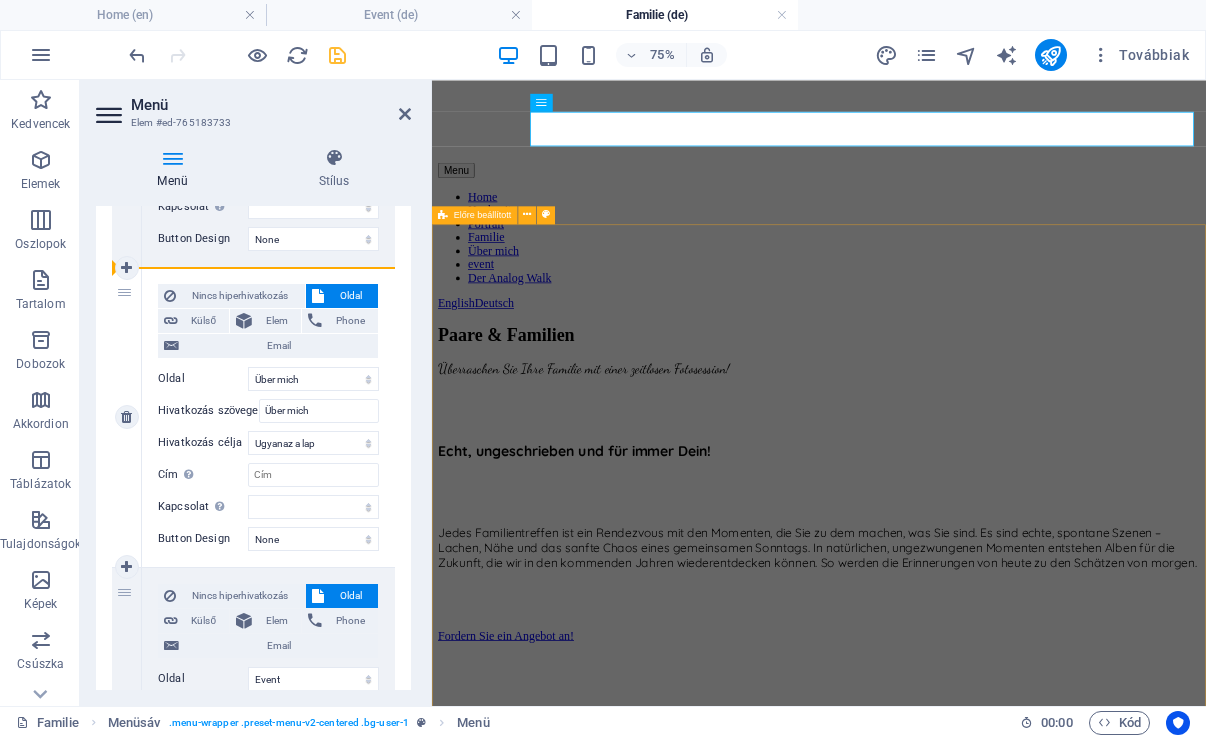 drag, startPoint x: 127, startPoint y: 595, endPoint x: 122, endPoint y: 308, distance: 287.04355 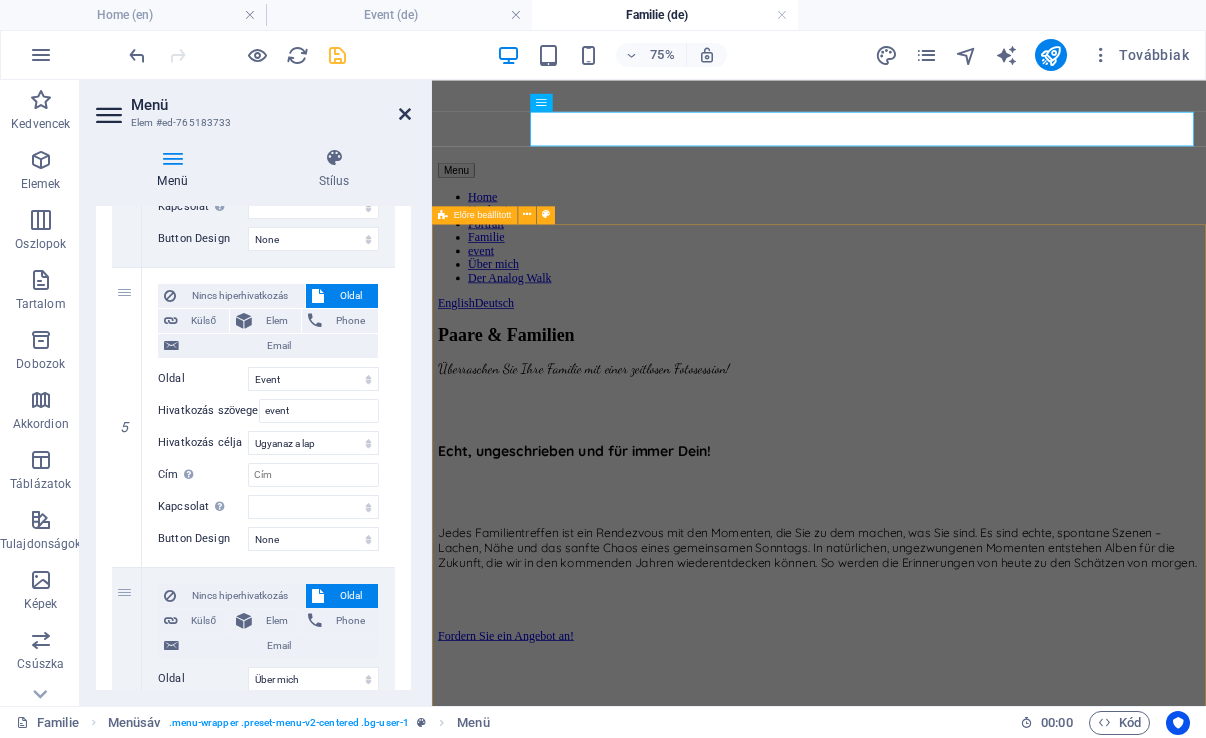 drag, startPoint x: 410, startPoint y: 117, endPoint x: 329, endPoint y: 36, distance: 114.5513 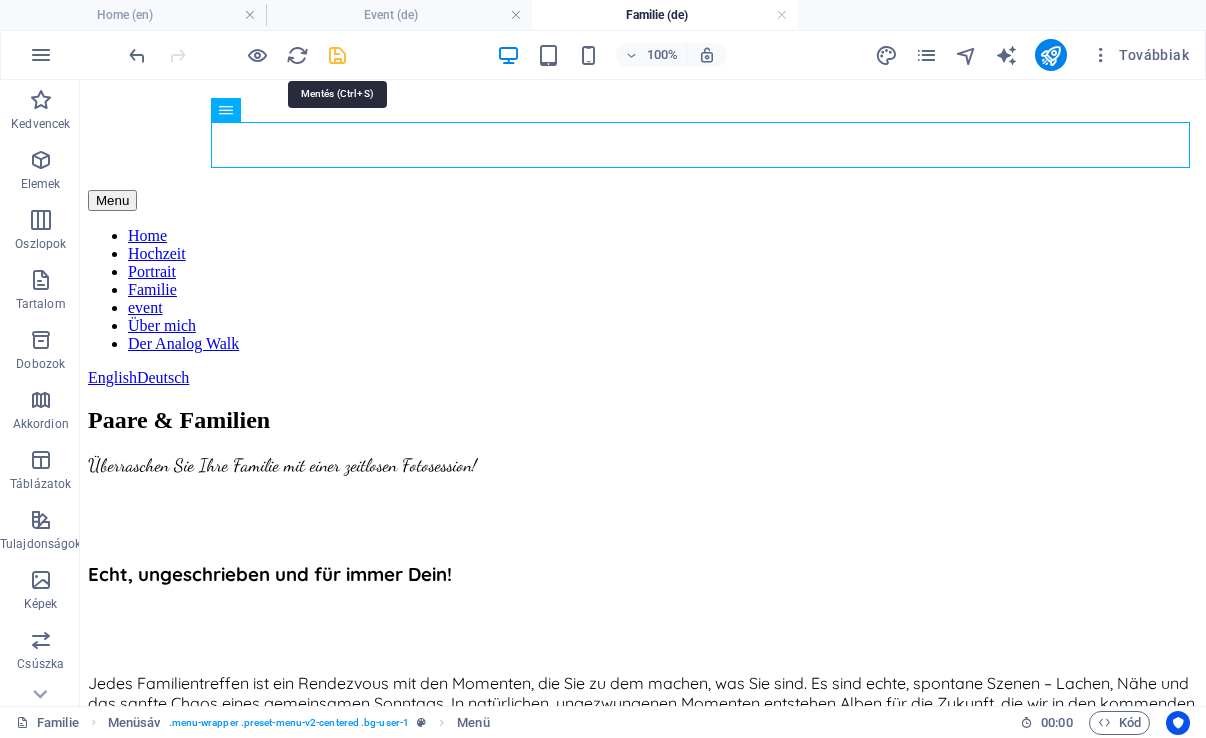 click at bounding box center [337, 55] 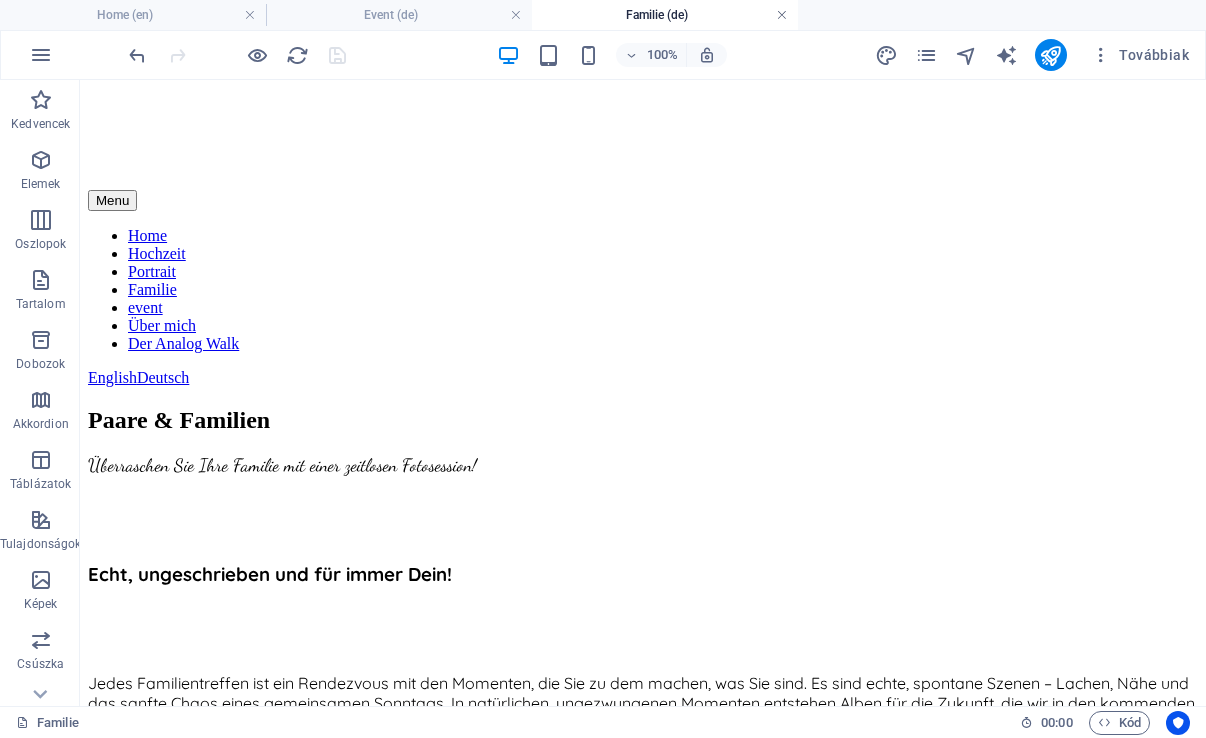 click at bounding box center (782, 15) 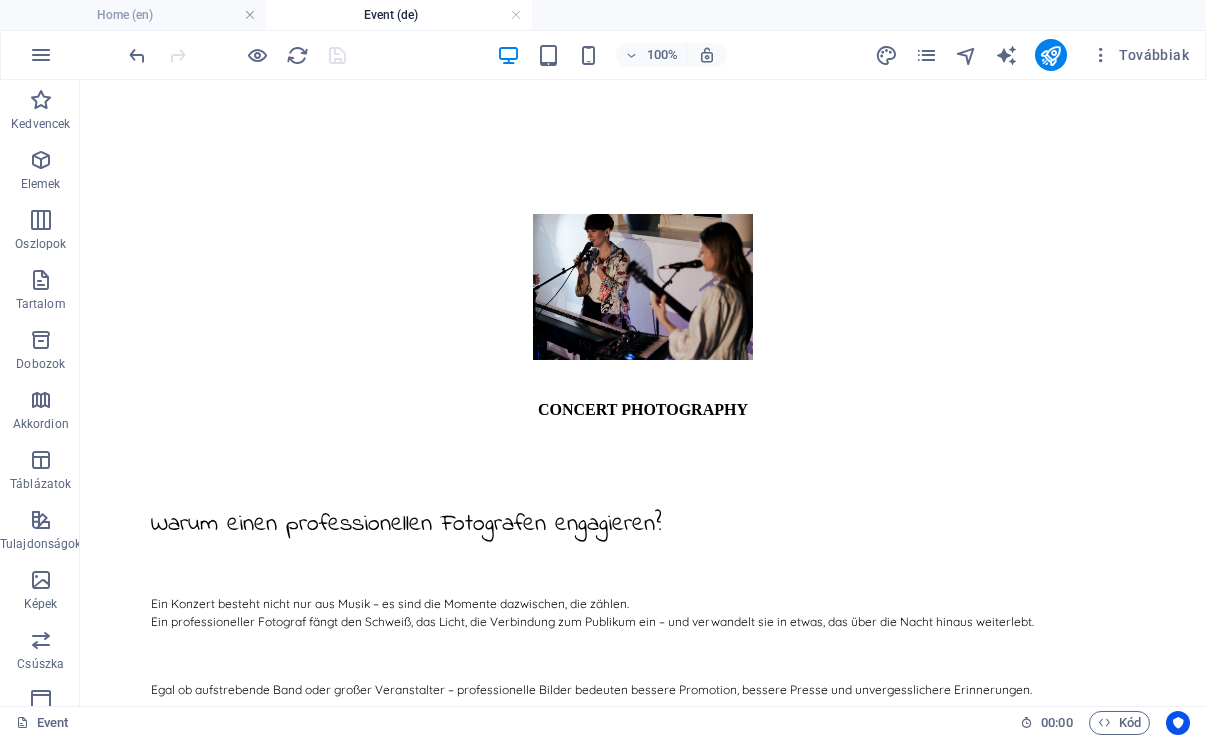 click on "Event (de)" at bounding box center (399, 15) 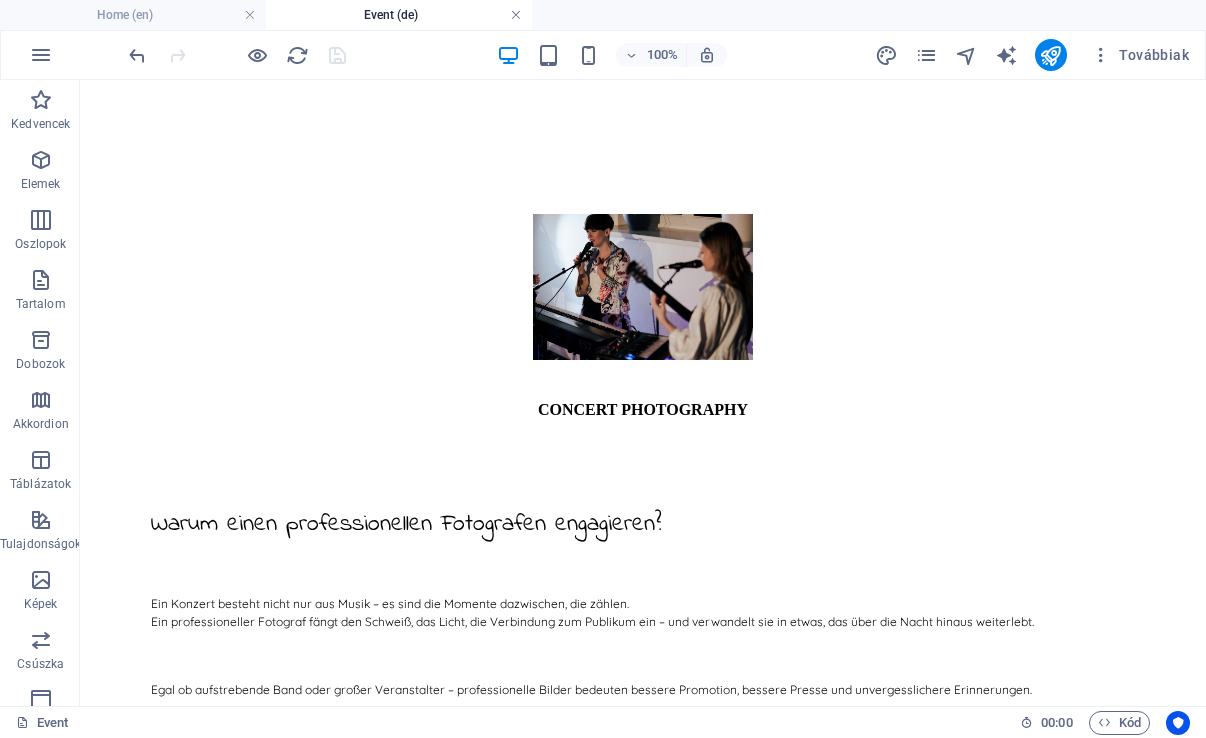 click at bounding box center (516, 15) 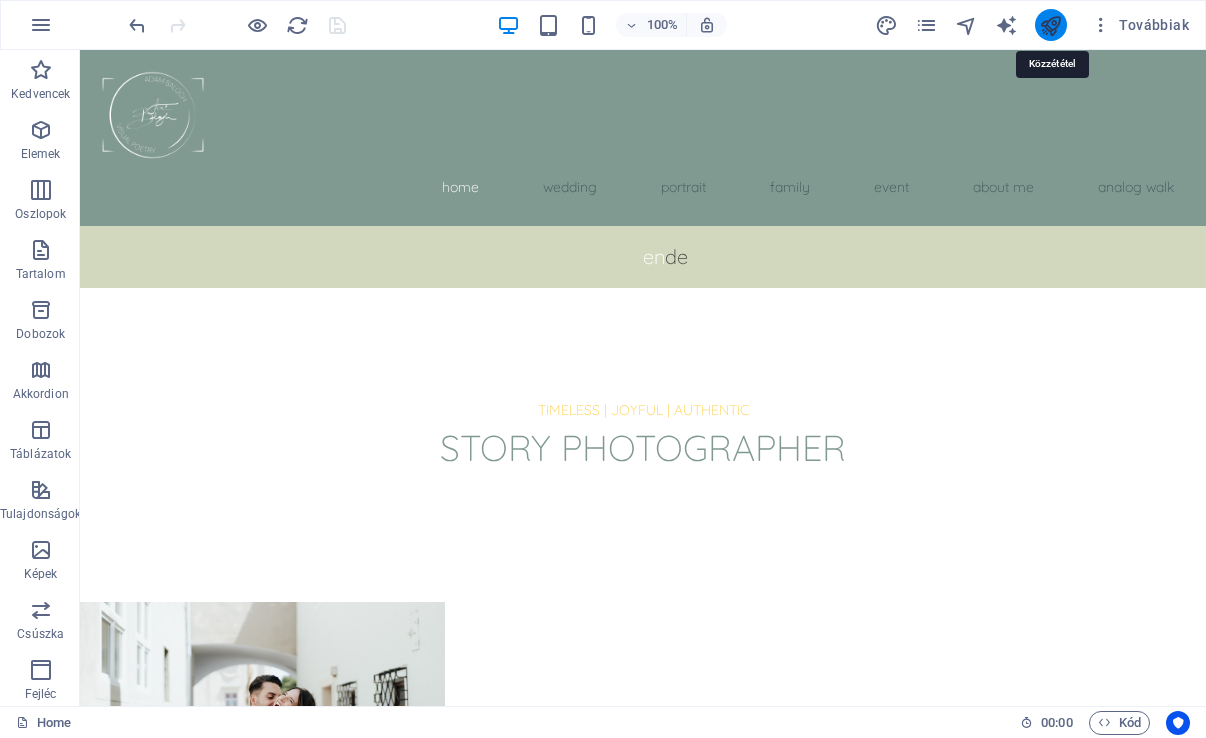 click at bounding box center (1050, 25) 